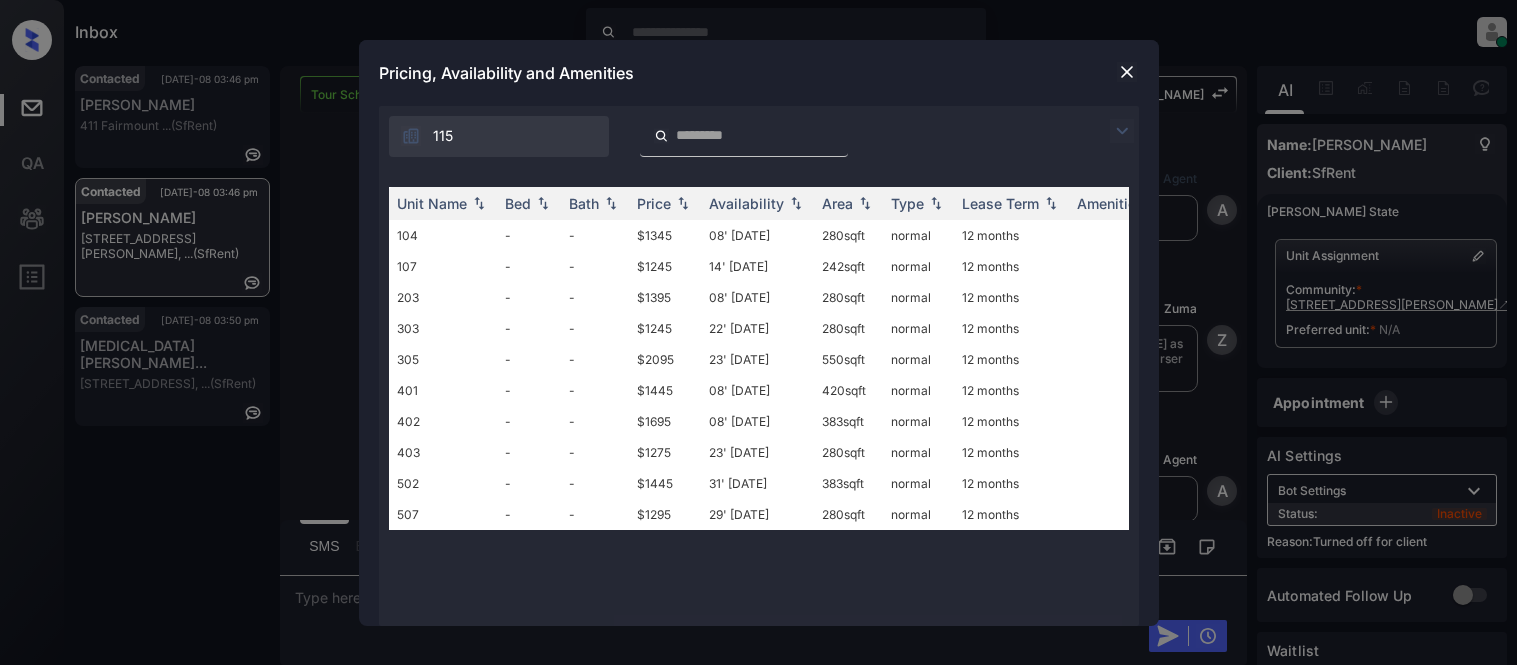 scroll, scrollTop: 0, scrollLeft: 0, axis: both 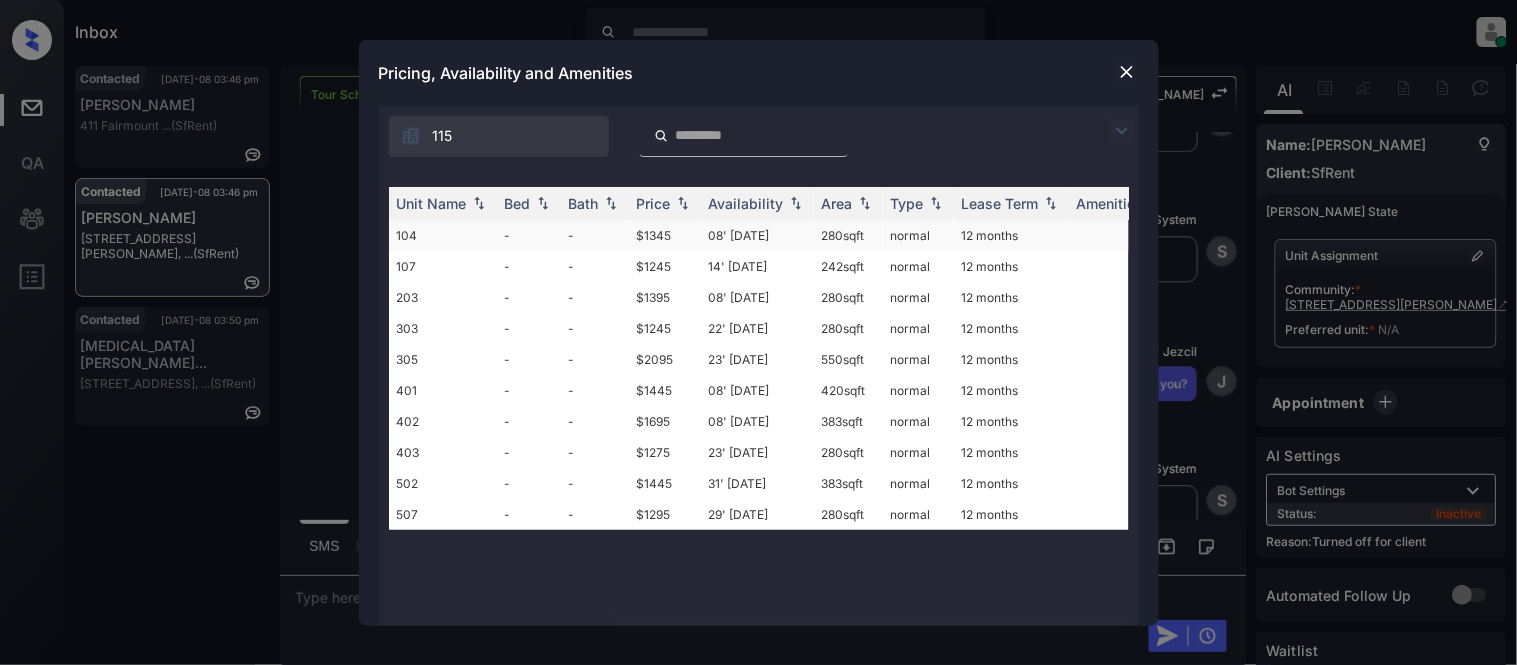 click on "08' [DATE]" at bounding box center [757, 235] 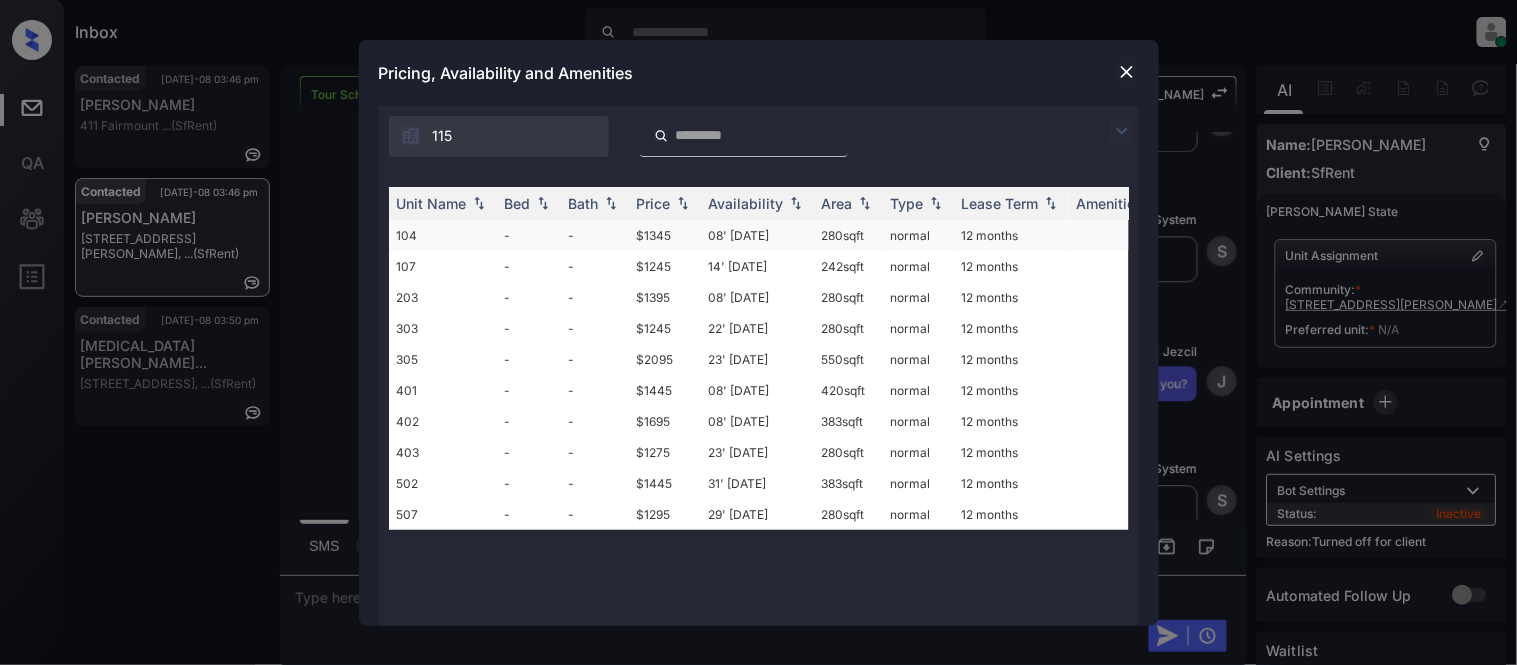 click on "08' [DATE]" at bounding box center (757, 235) 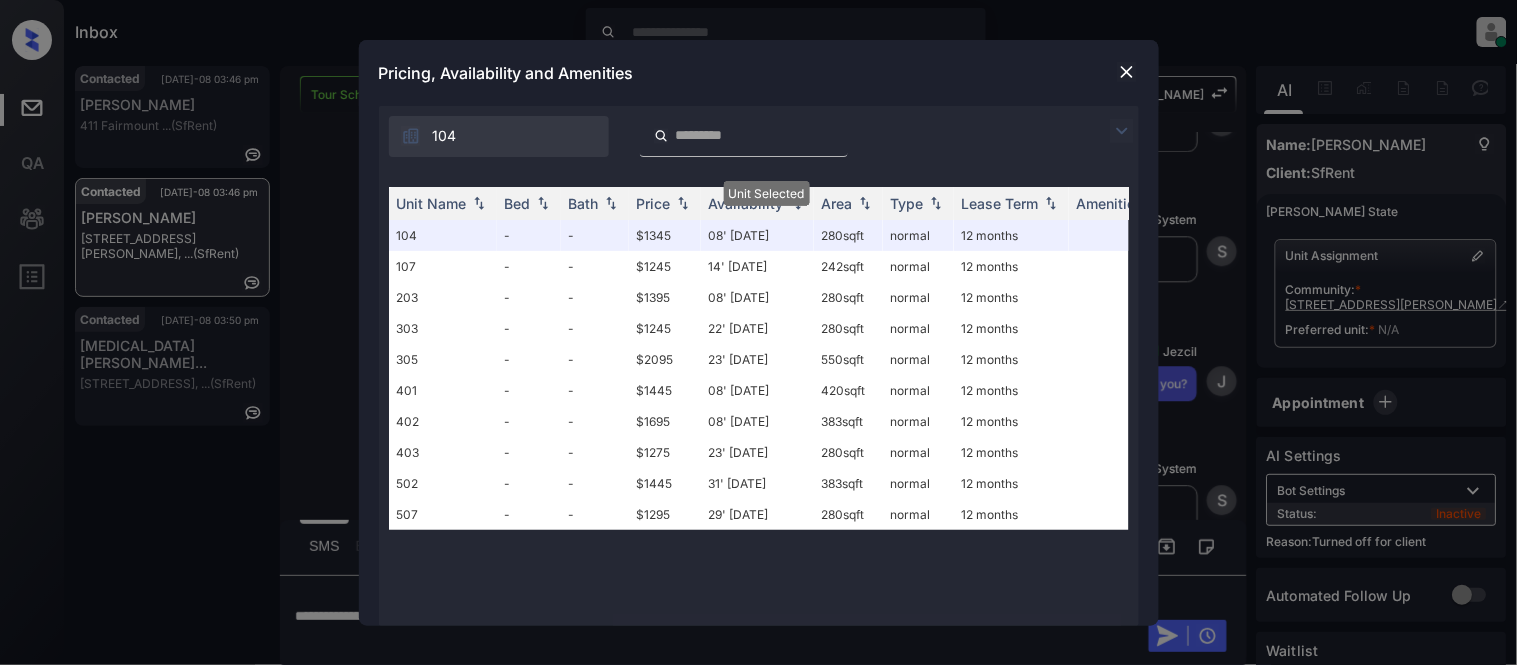 click at bounding box center (1127, 72) 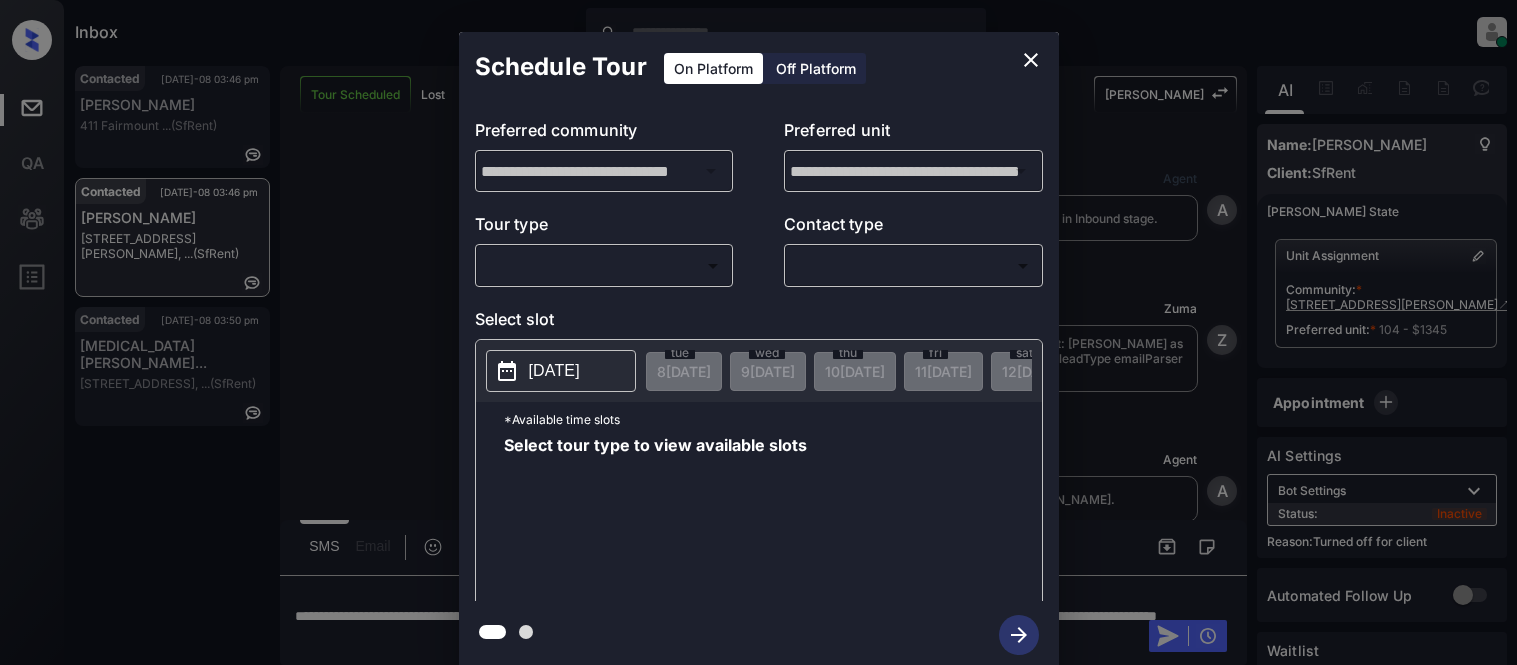 scroll, scrollTop: 0, scrollLeft: 0, axis: both 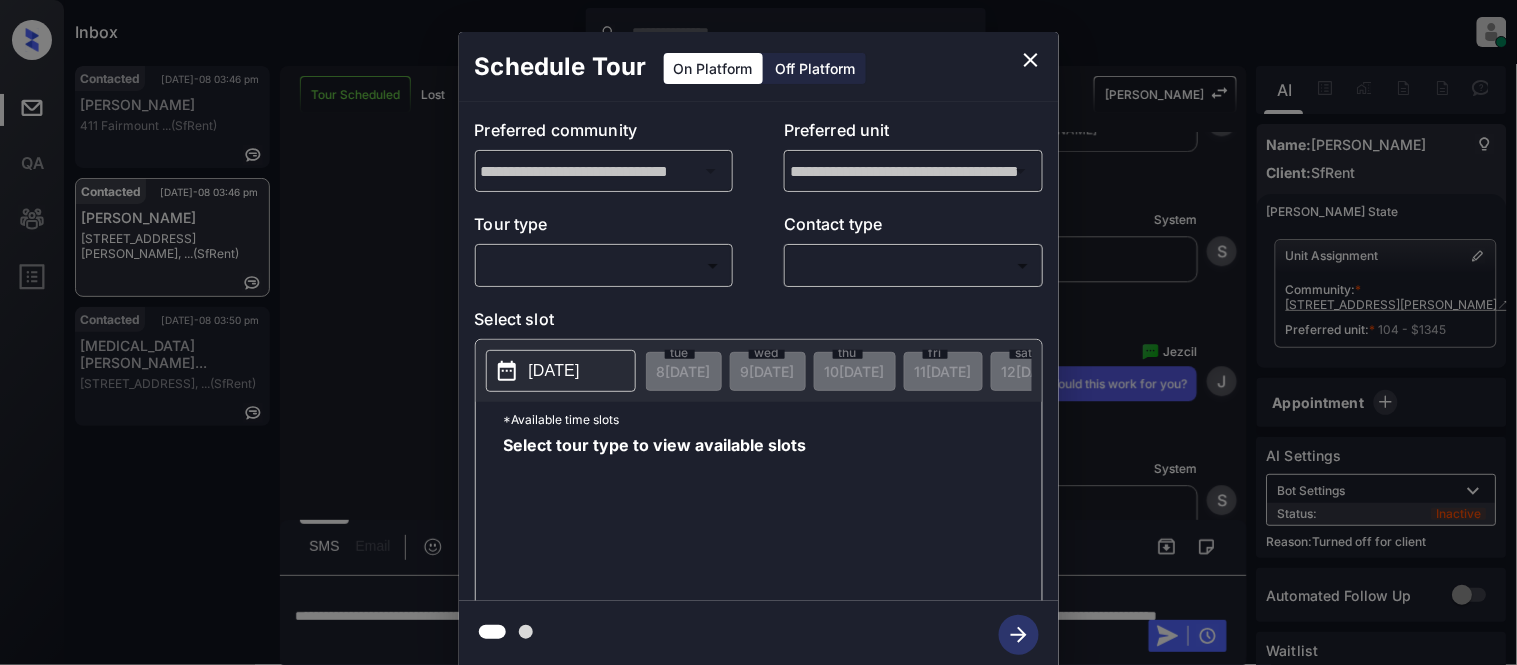 click on "Off Platform" at bounding box center (816, 68) 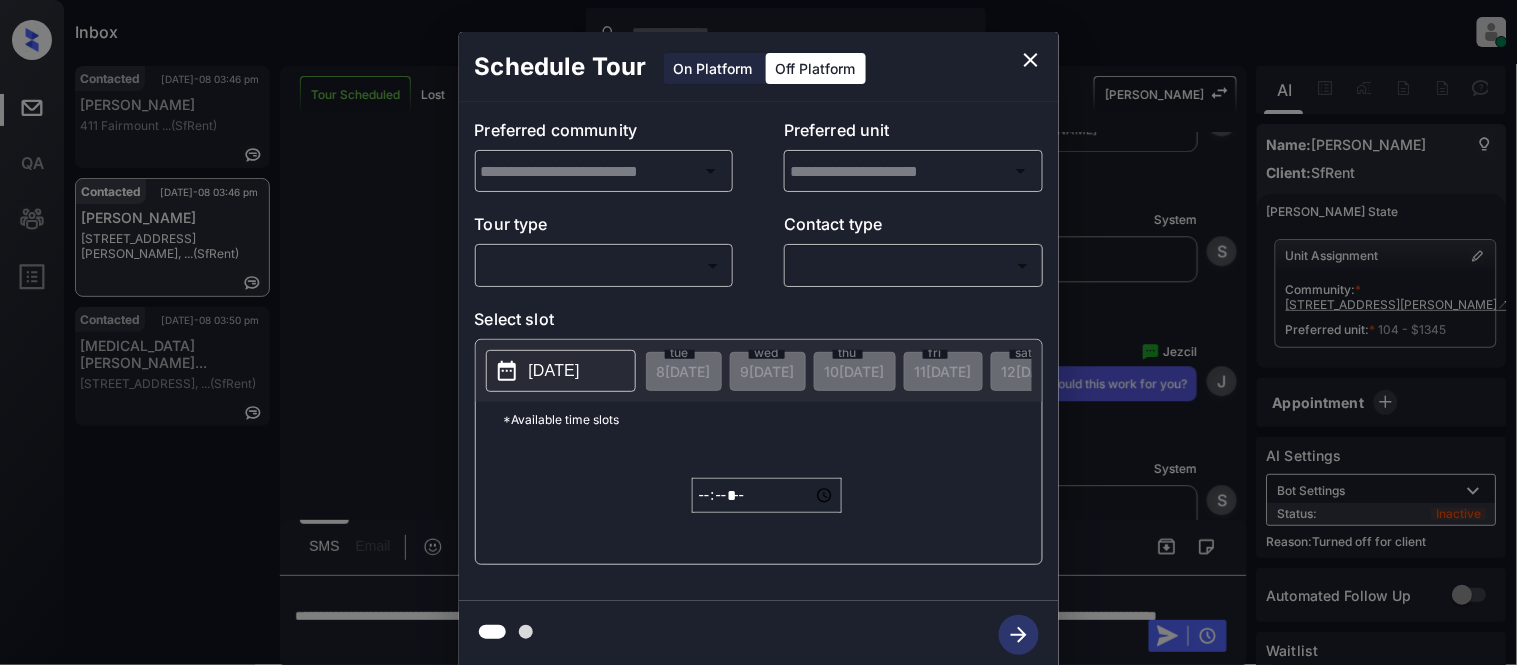 type on "**********" 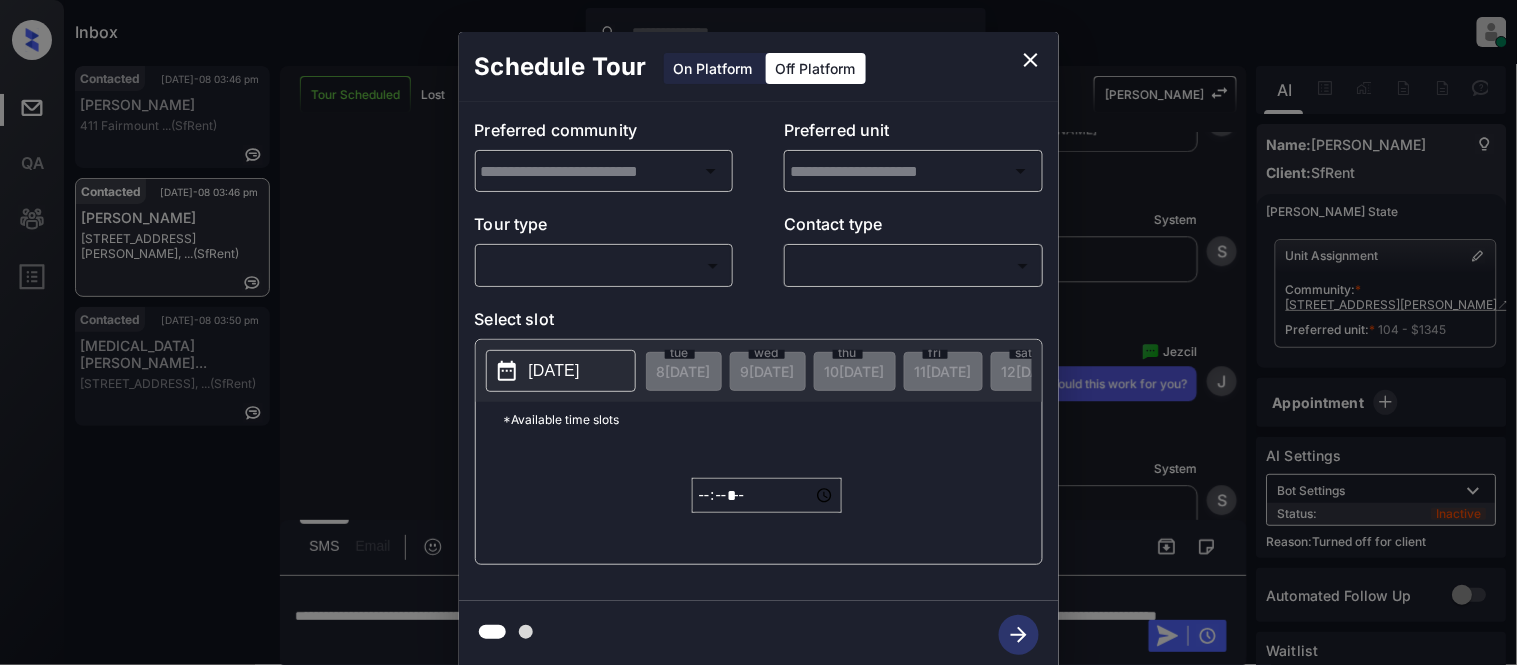 type on "**********" 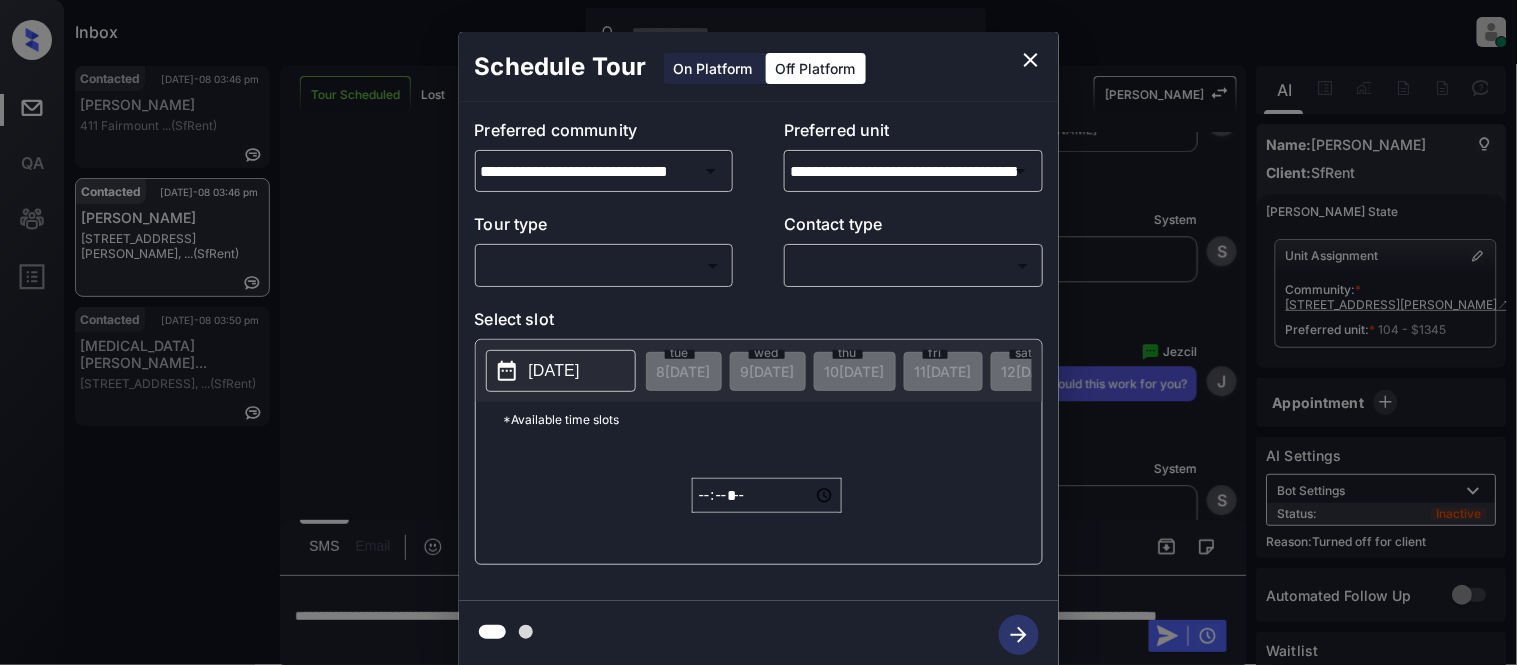 click on "Inbox Kristina Cataag Online Set yourself   offline Set yourself   on break Profile Switch to  light  mode Sign out Contacted Jul-08 03:46 pm   Jay Sevilla 411 Fairmount ...  (SfRent) Contacted Jul-08 03:46 pm   Abelardo Leal 424 Jones St, ...  (SfRent) Contacted Jul-08 03:50 pm   Yasmin Arjoman... 1739 Pine St, ...  (SfRent) Tour Scheduled Lost Lead Sentiment: Angry Upon sliding the acknowledgement:  Lead will move to lost stage. * ​ SMS and call option will be set to opt out. AFM will be turned off for the lead. Kelsey New Message Agent Lead created via emailParser in Inbound stage. Jul 08, 2025 03:04 pm A New Message Zuma Lead transfer skipped to agent: Kelsey as pms leadId does not exists for leadType emailParser with stage Inbound Jul 08, 2025 03:04 pm Z New Message Agent AFM Request sent to Kelsey. Jul 08, 2025 03:04 pm A New Message Agent Notes Note: Jul 08, 2025 03:04 pm A New Message Kelsey Lead Details Updated
BedRoom: 2
Jul 08, 2025 03:04 pm K New Message Kelsey Jul 08, 2025 03:04 pm K Kelsey" at bounding box center [758, 332] 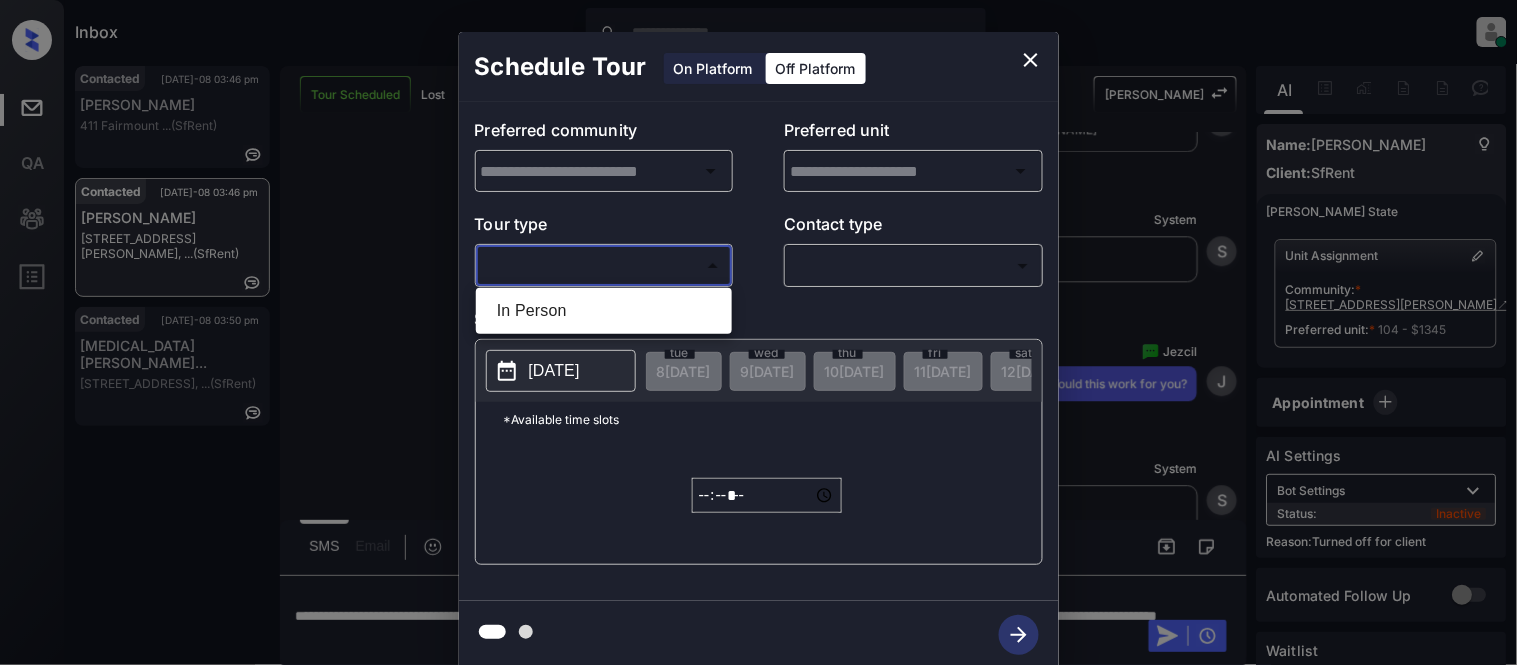 click on "In Person" at bounding box center [604, 311] 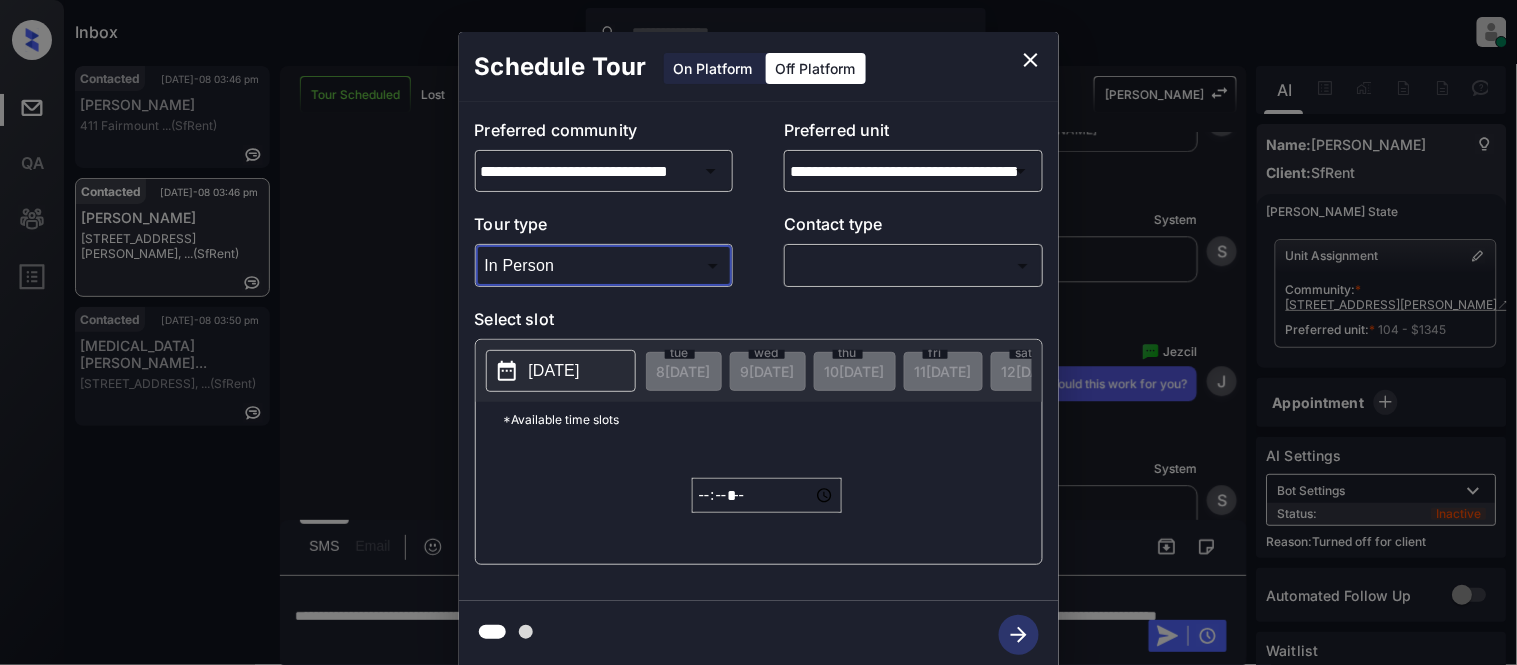 click on "Inbox Kristina Cataag Online Set yourself   offline Set yourself   on break Profile Switch to  light  mode Sign out Contacted Jul-08 03:46 pm   Jay Sevilla 411 Fairmount ...  (SfRent) Contacted Jul-08 03:46 pm   Abelardo Leal 424 Jones St, ...  (SfRent) Contacted Jul-08 03:50 pm   Yasmin Arjoman... 1739 Pine St, ...  (SfRent) Tour Scheduled Lost Lead Sentiment: Angry Upon sliding the acknowledgement:  Lead will move to lost stage. * ​ SMS and call option will be set to opt out. AFM will be turned off for the lead. Kelsey New Message Agent Lead created via emailParser in Inbound stage. Jul 08, 2025 03:04 pm A New Message Zuma Lead transfer skipped to agent: Kelsey as pms leadId does not exists for leadType emailParser with stage Inbound Jul 08, 2025 03:04 pm Z New Message Agent AFM Request sent to Kelsey. Jul 08, 2025 03:04 pm A New Message Agent Notes Note: Jul 08, 2025 03:04 pm A New Message Kelsey Lead Details Updated
BedRoom: 2
Jul 08, 2025 03:04 pm K New Message Kelsey Jul 08, 2025 03:04 pm K Kelsey" at bounding box center (758, 332) 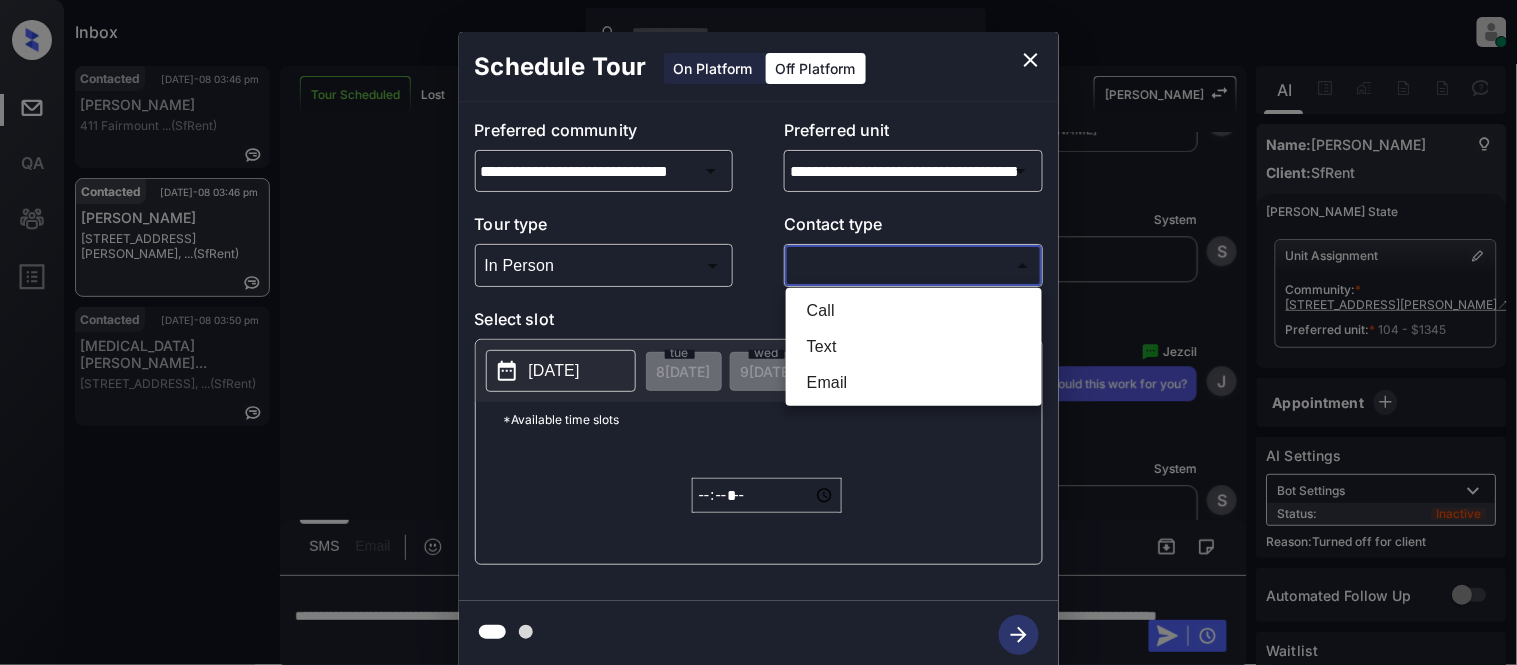 click at bounding box center [758, 332] 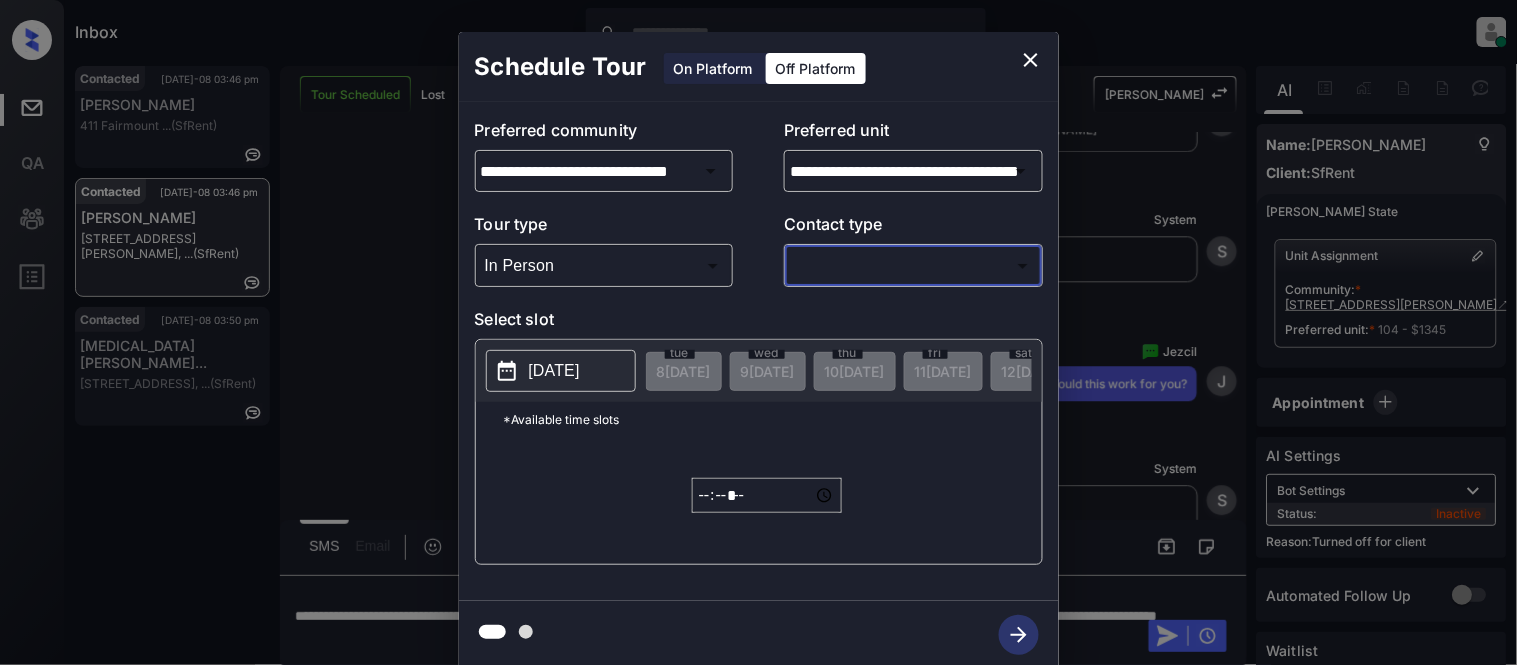 click on "Inbox Kristina Cataag Online Set yourself   offline Set yourself   on break Profile Switch to  light  mode Sign out Contacted Jul-08 03:46 pm   Jay Sevilla 411 Fairmount ...  (SfRent) Contacted Jul-08 03:46 pm   Abelardo Leal 424 Jones St, ...  (SfRent) Contacted Jul-08 03:50 pm   Yasmin Arjoman... 1739 Pine St, ...  (SfRent) Tour Scheduled Lost Lead Sentiment: Angry Upon sliding the acknowledgement:  Lead will move to lost stage. * ​ SMS and call option will be set to opt out. AFM will be turned off for the lead. Kelsey New Message Agent Lead created via emailParser in Inbound stage. Jul 08, 2025 03:04 pm A New Message Zuma Lead transfer skipped to agent: Kelsey as pms leadId does not exists for leadType emailParser with stage Inbound Jul 08, 2025 03:04 pm Z New Message Agent AFM Request sent to Kelsey. Jul 08, 2025 03:04 pm A New Message Agent Notes Note: Jul 08, 2025 03:04 pm A New Message Kelsey Lead Details Updated
BedRoom: 2
Jul 08, 2025 03:04 pm K New Message Kelsey Jul 08, 2025 03:04 pm K Kelsey" at bounding box center (758, 332) 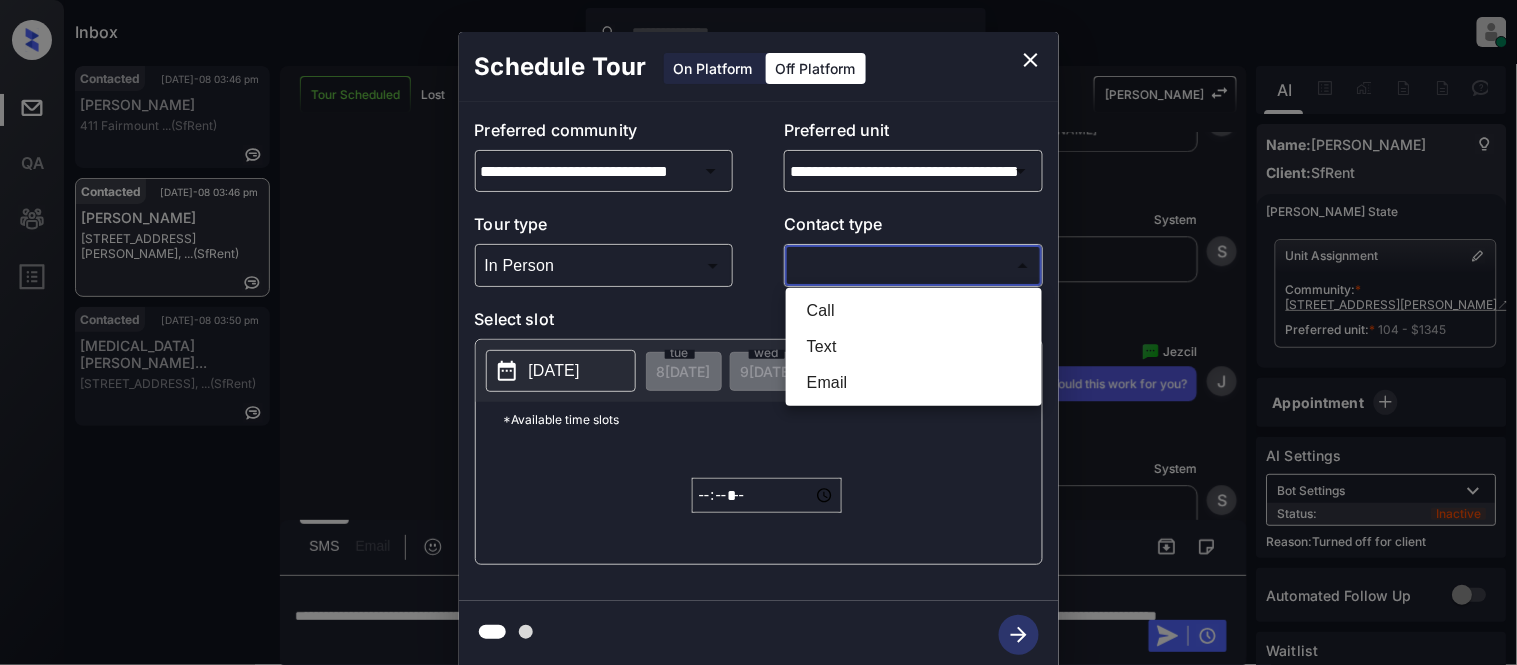 click on "Text" at bounding box center (914, 347) 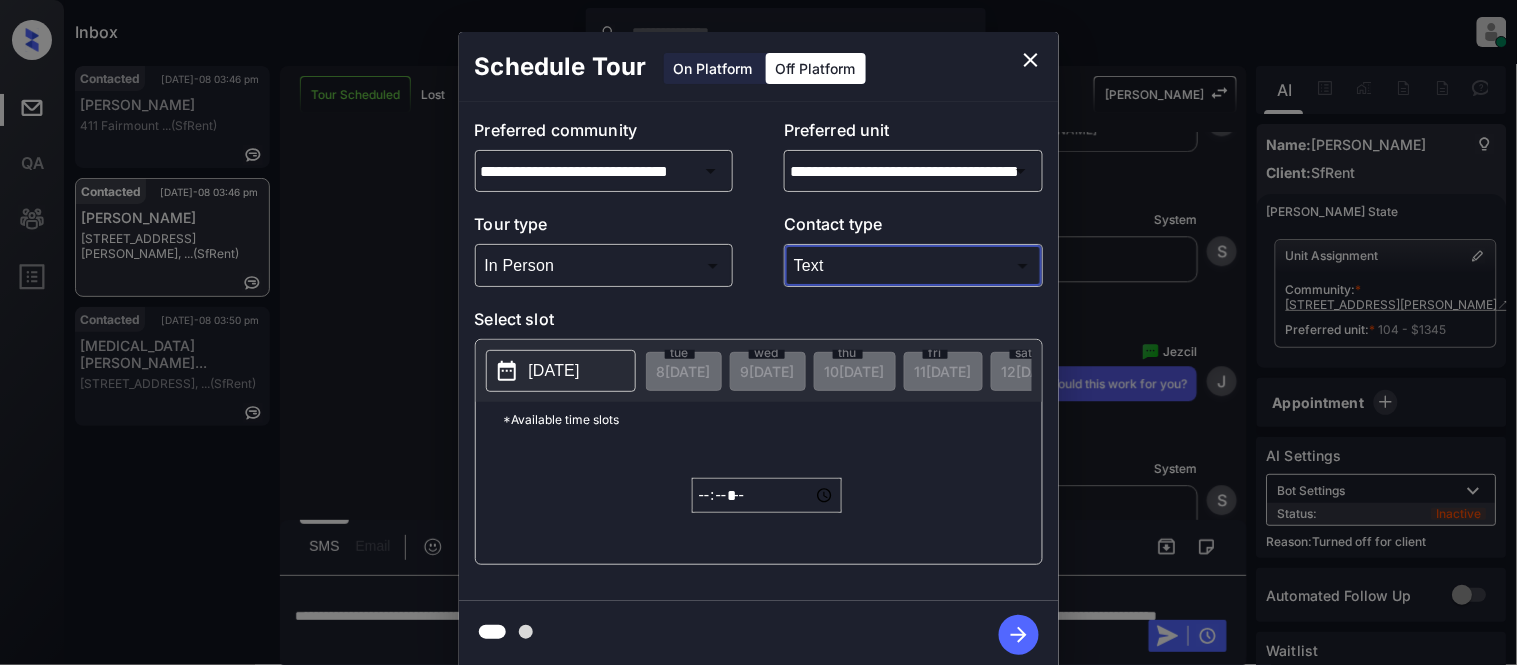 click on "Call Text Email" at bounding box center (758, 332) 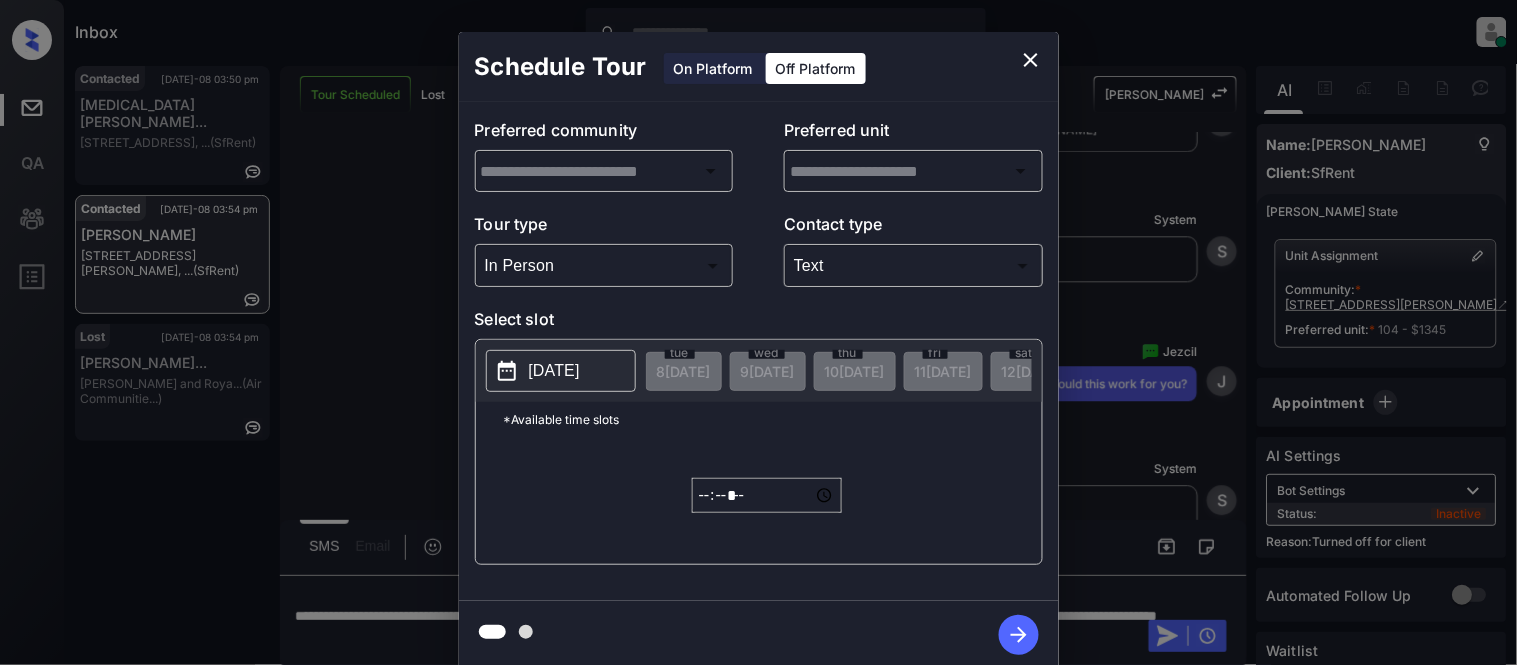 type on "**********" 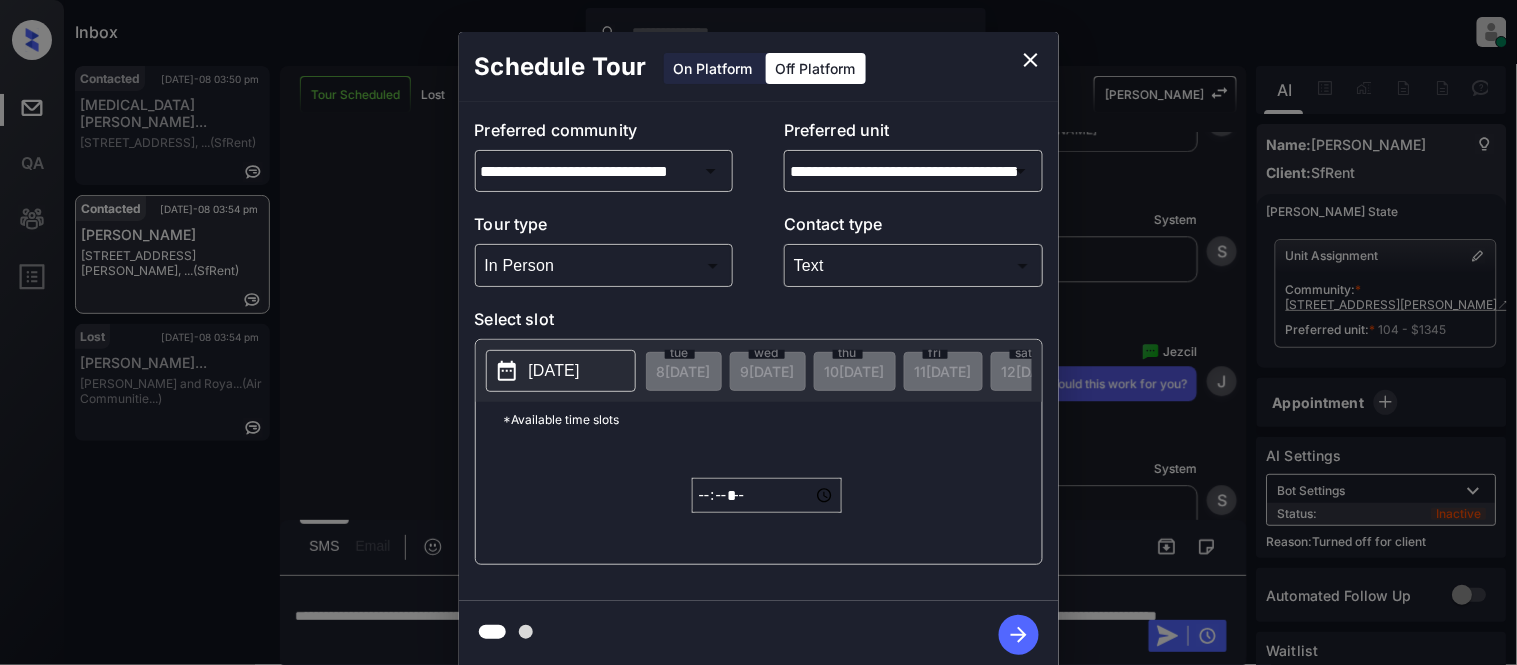 click on "2025-07-15" at bounding box center [554, 371] 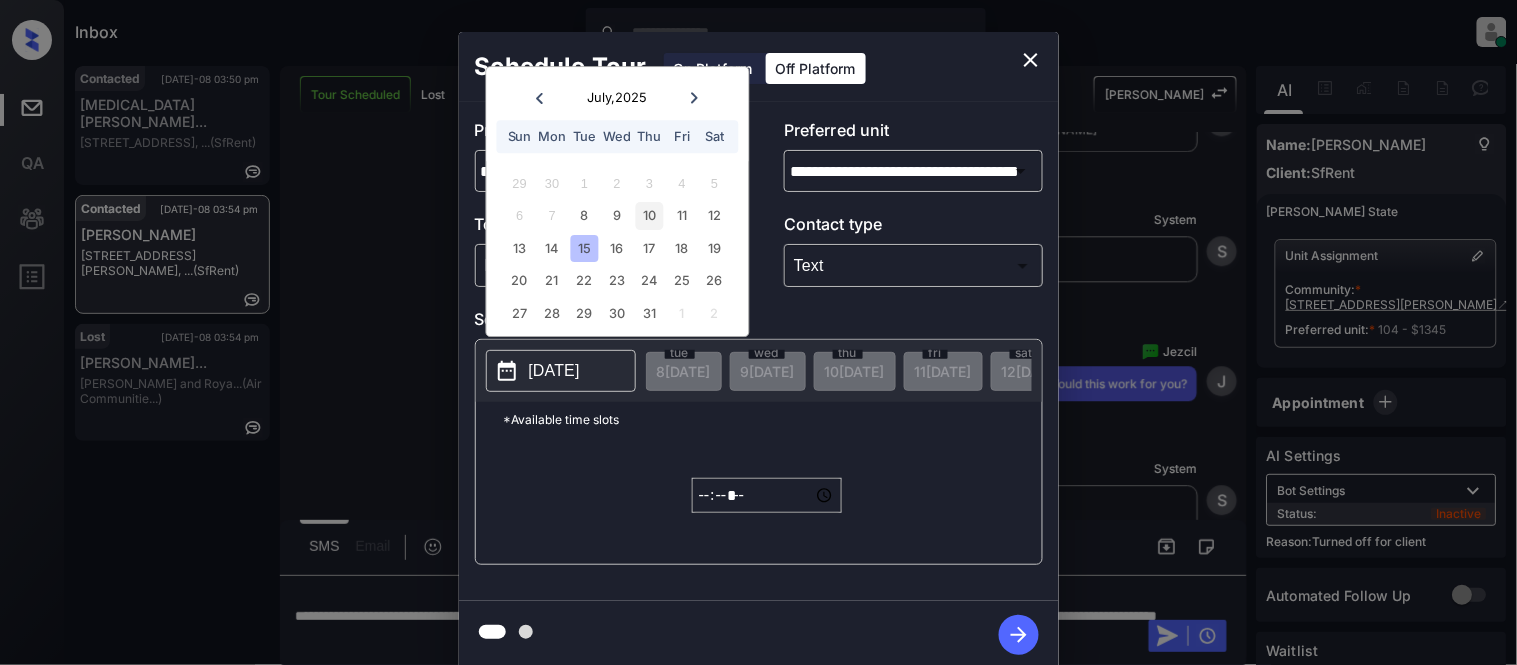 click on "10" at bounding box center [649, 216] 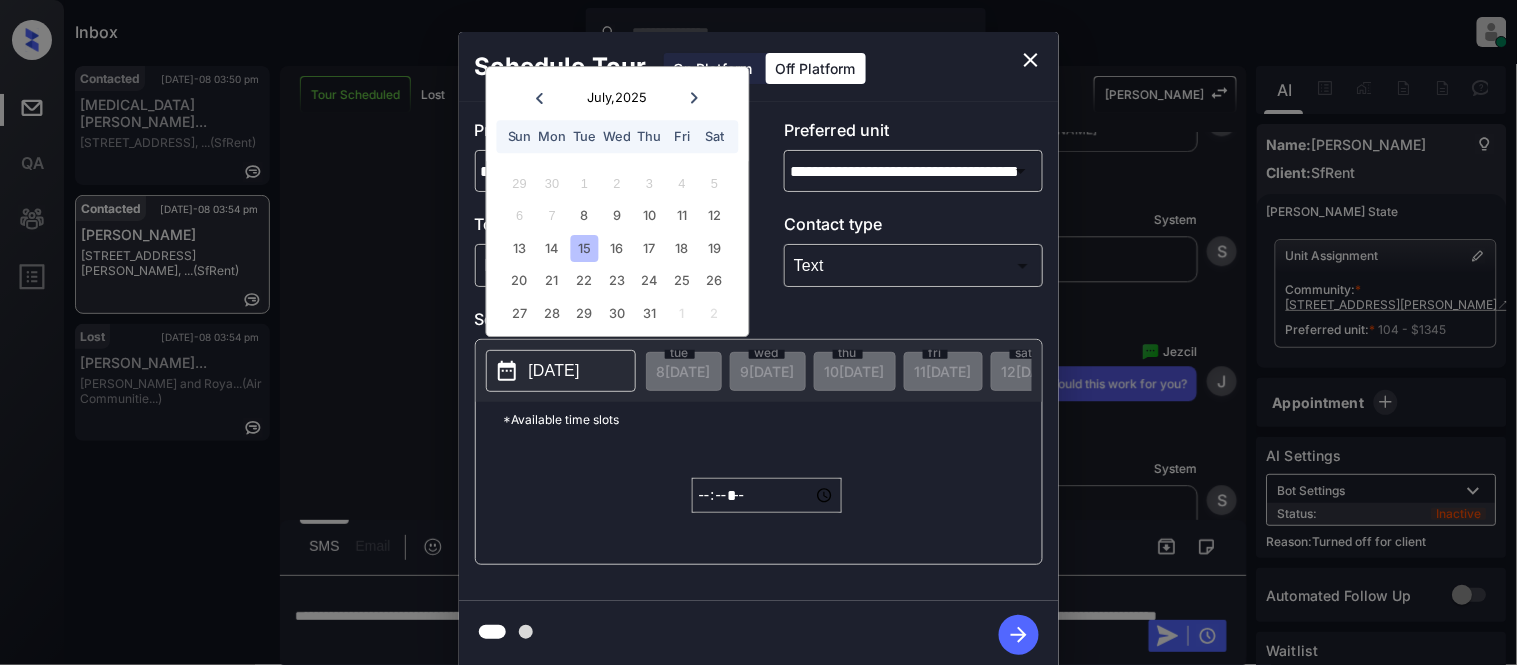 click on "*****" at bounding box center [767, 495] 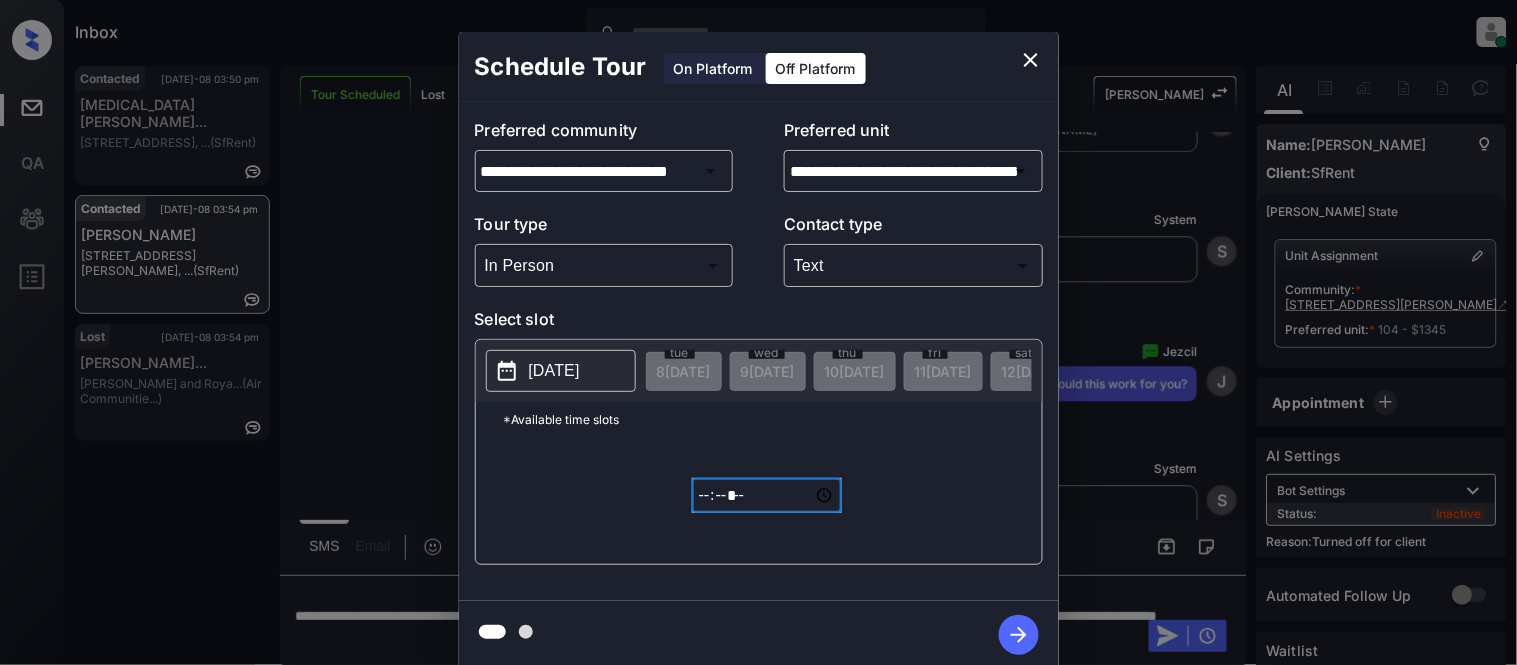 click on "*****" at bounding box center (767, 495) 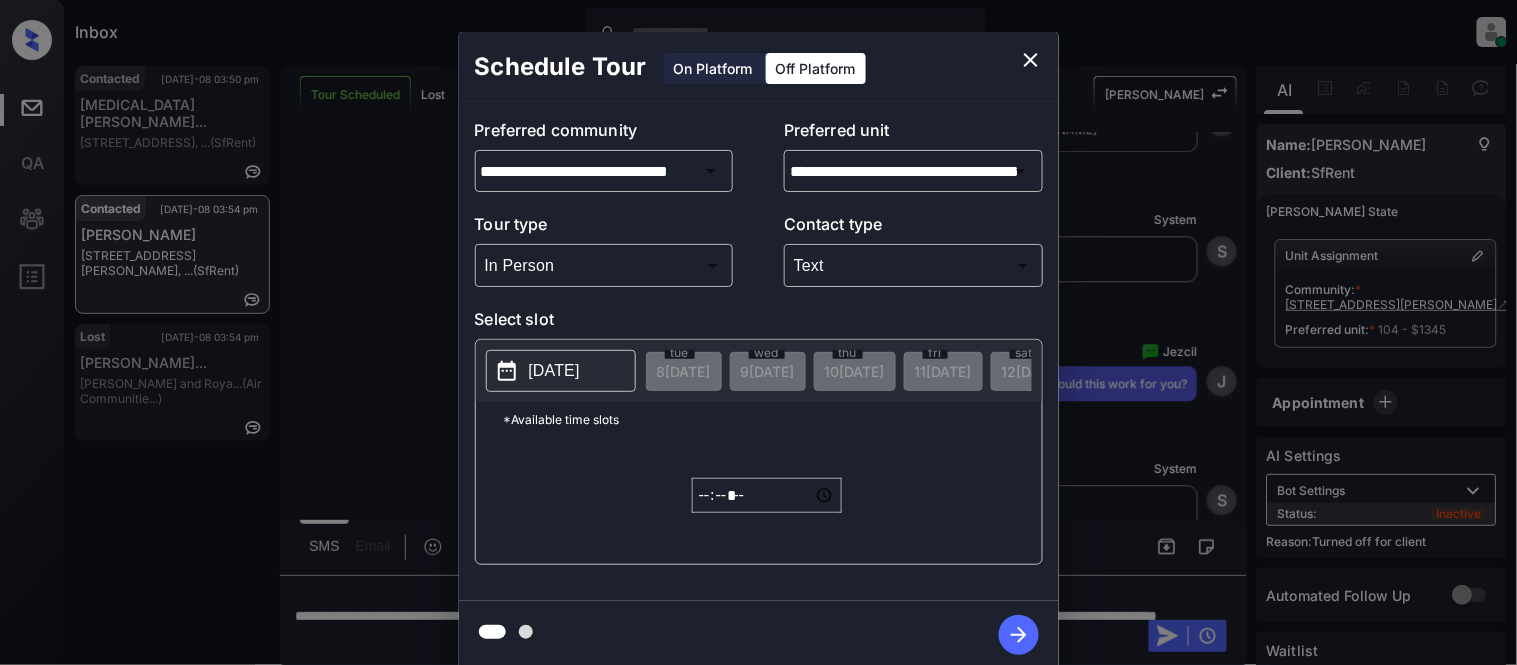 click on "2025-07-15" at bounding box center (554, 371) 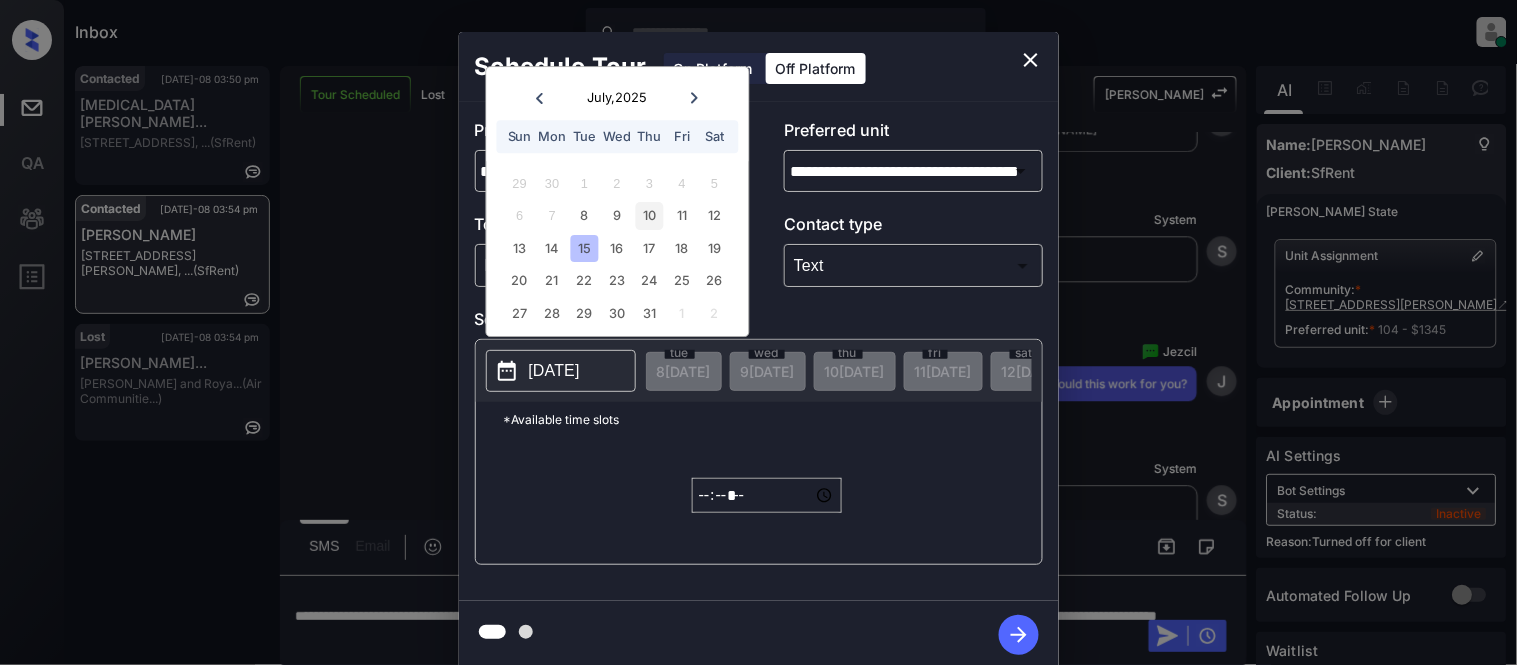 click on "10" at bounding box center [649, 216] 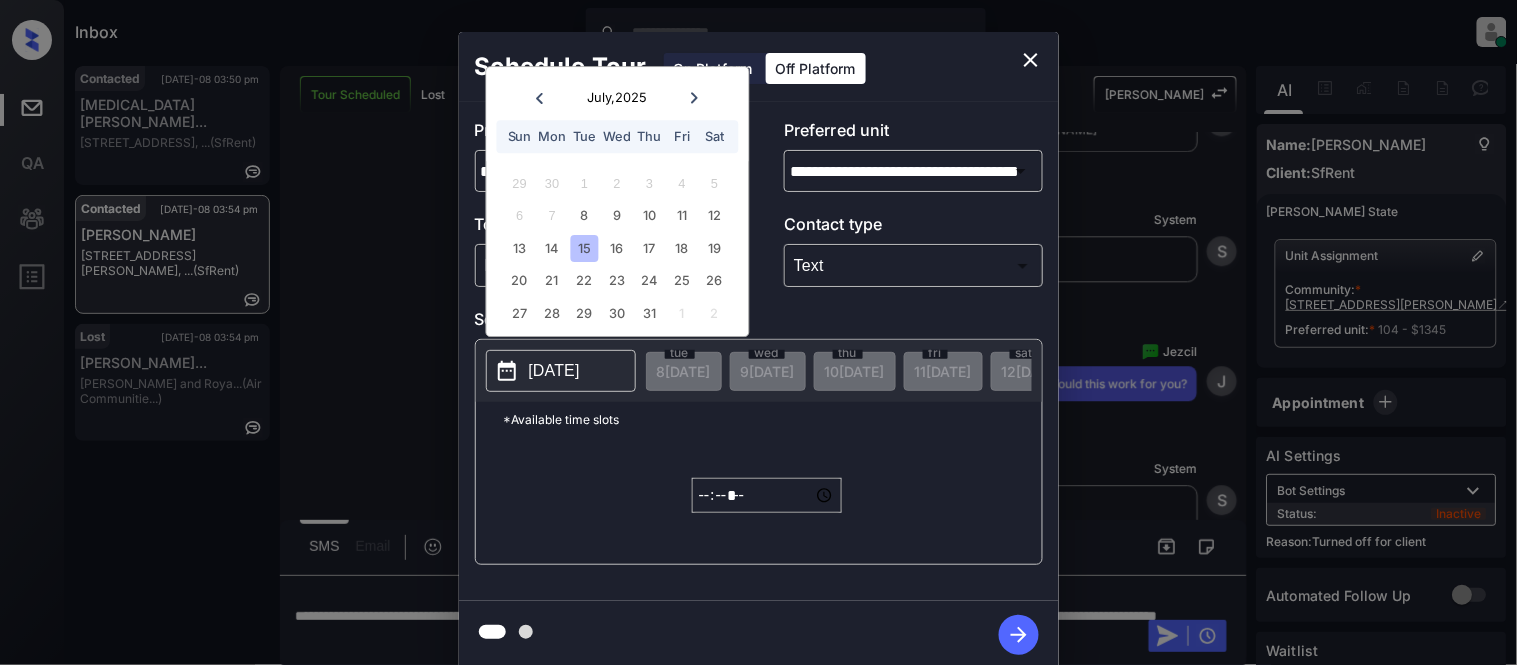 click 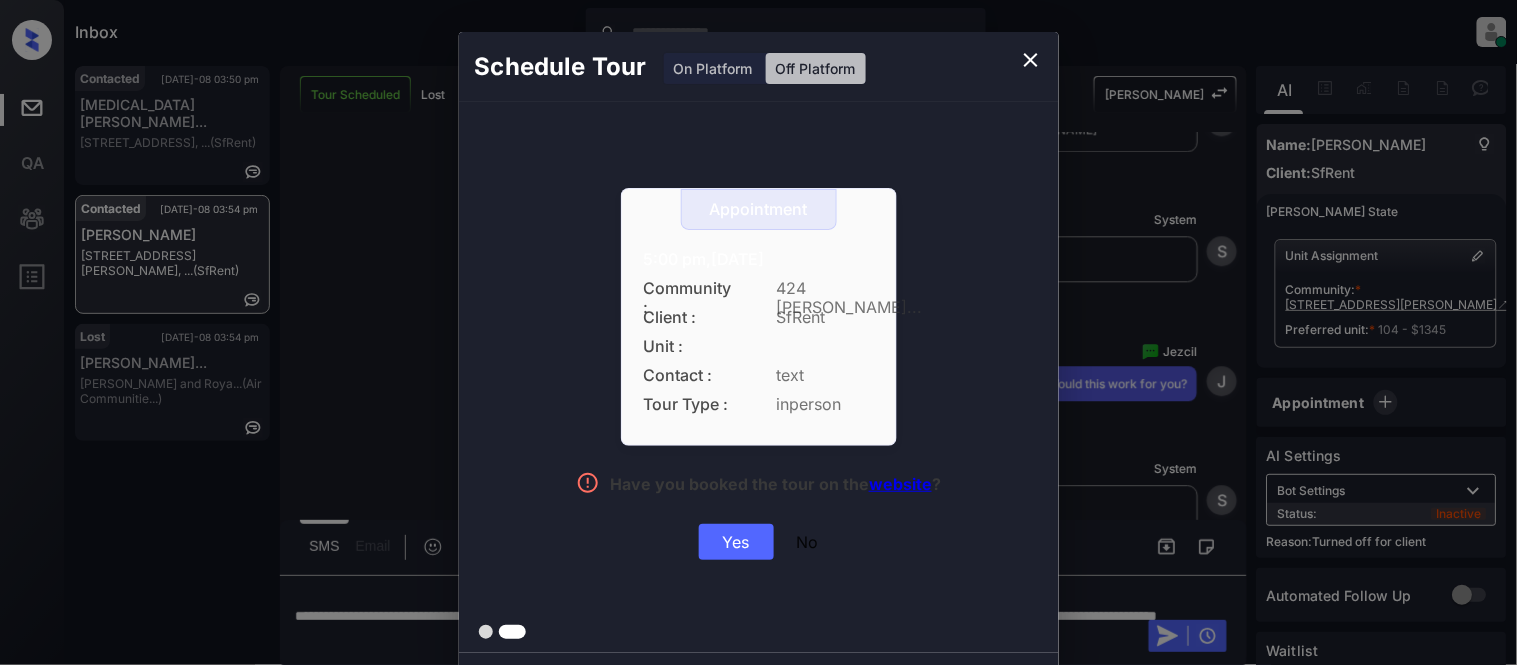 click on "Appointment 5:00 pm,Thu,10-Jul-2025 Community : 424 Jon... Client : SfRent Unit : Contact : text Tour Type : inperson Have you booked the tour on the website ? Yes No" at bounding box center [759, 377] 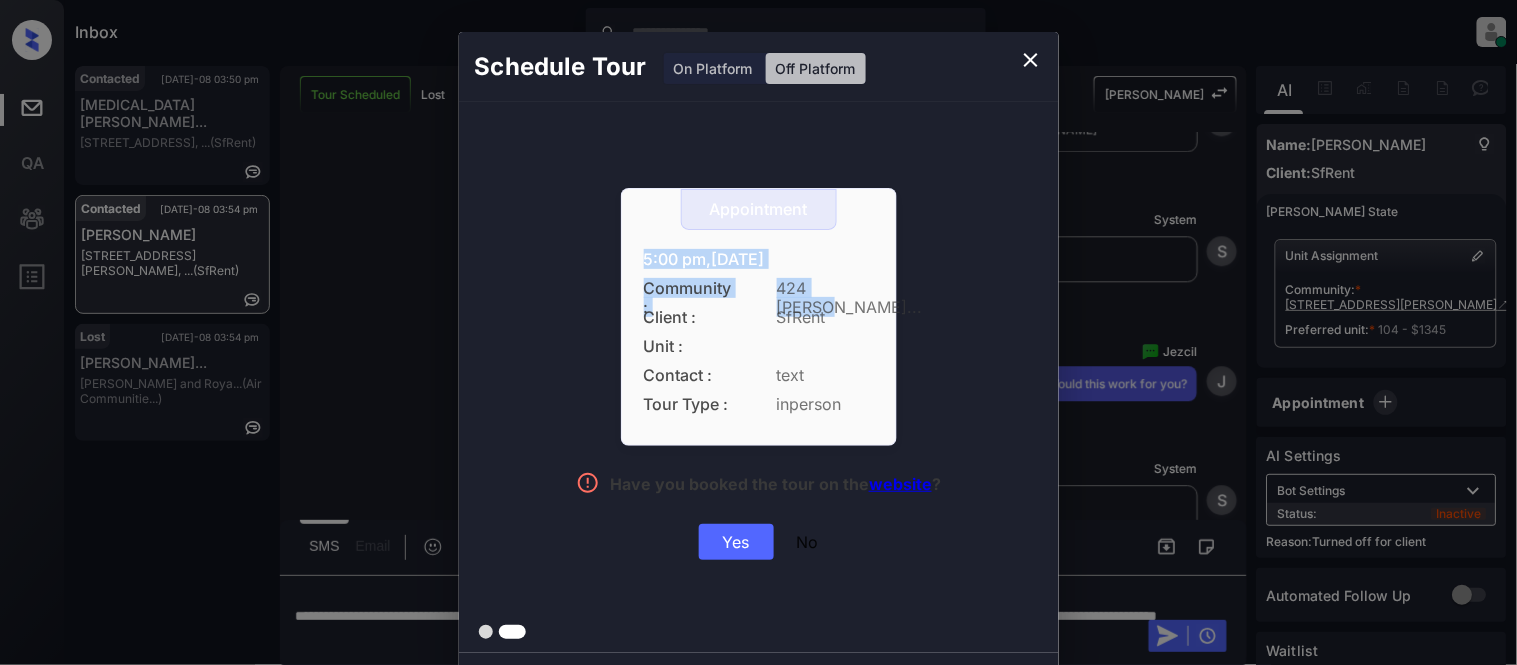 drag, startPoint x: 628, startPoint y: 253, endPoint x: 867, endPoint y: 270, distance: 239.60384 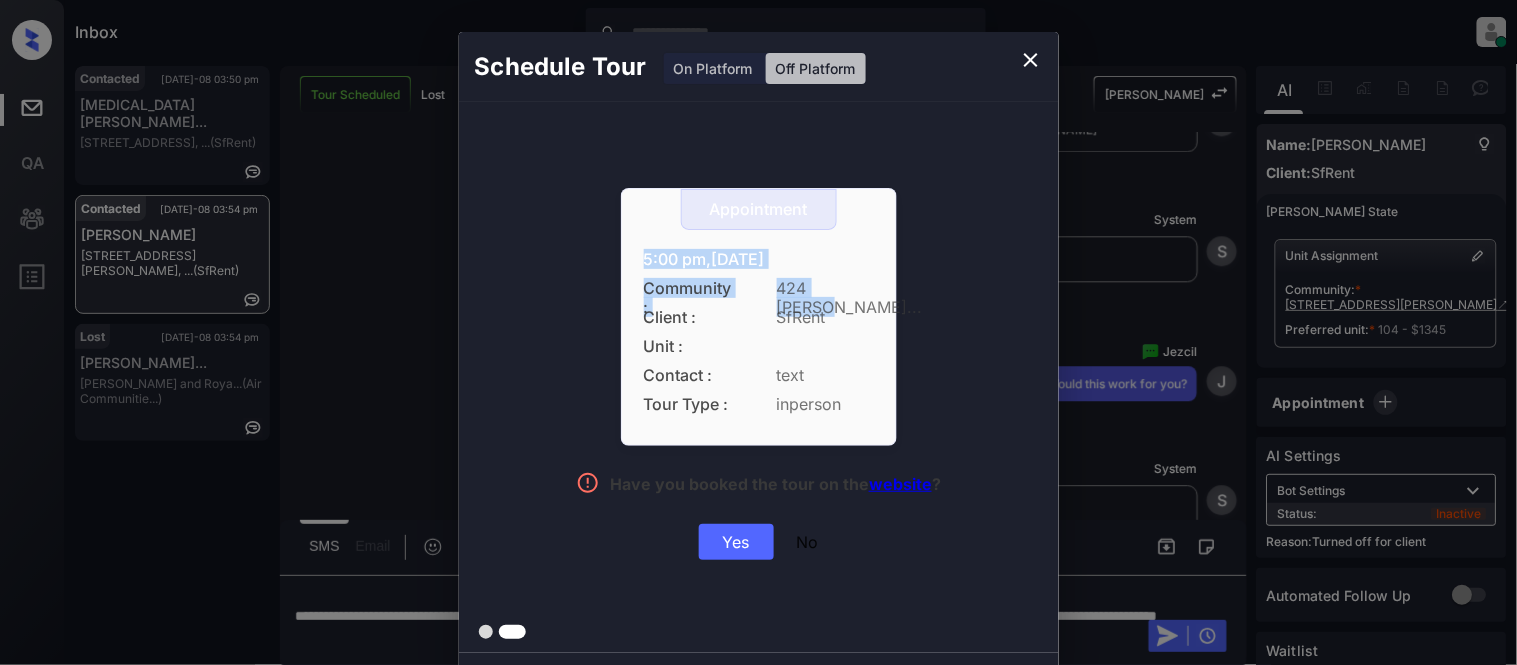 click on "Appointment 5:00 pm,Thu,10-Jul-2025 Community : 424 Jon... Client : SfRent Unit : Contact : text Tour Type : inperson" at bounding box center (759, 317) 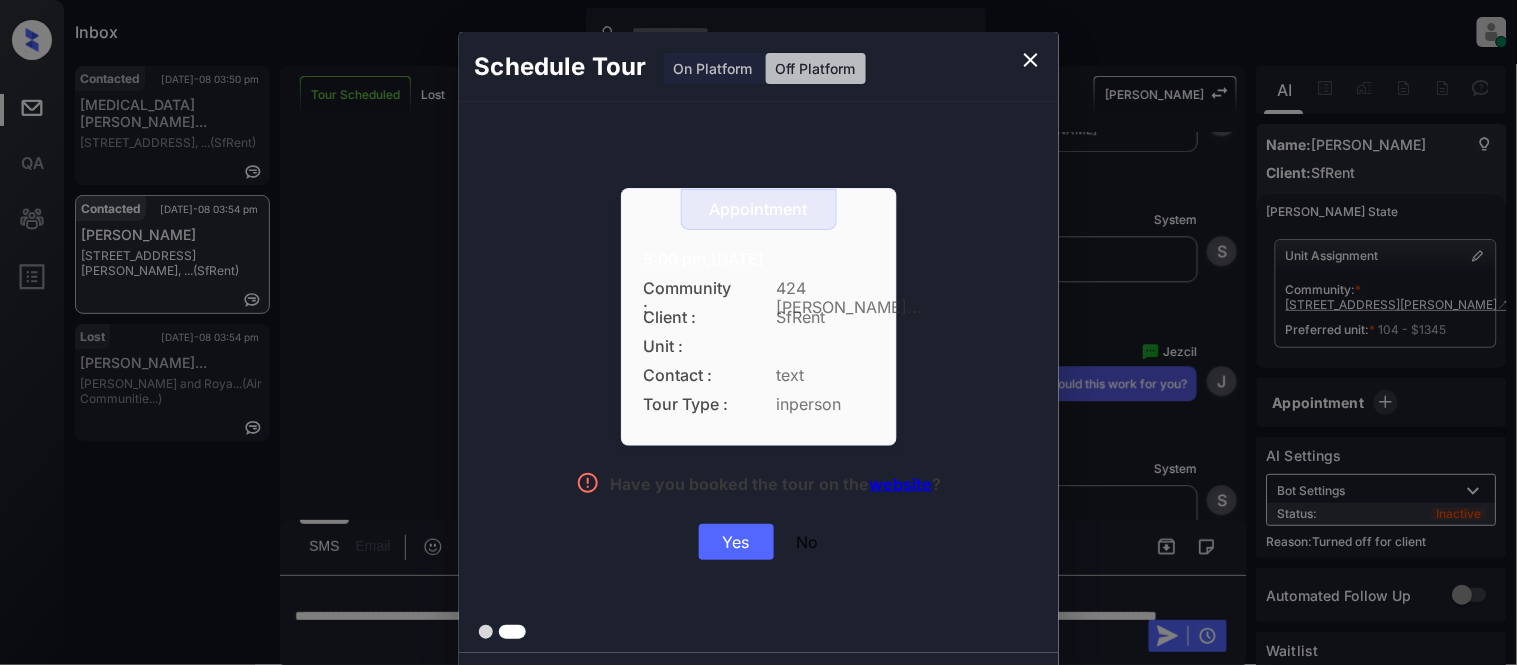 click on "Yes" at bounding box center [736, 542] 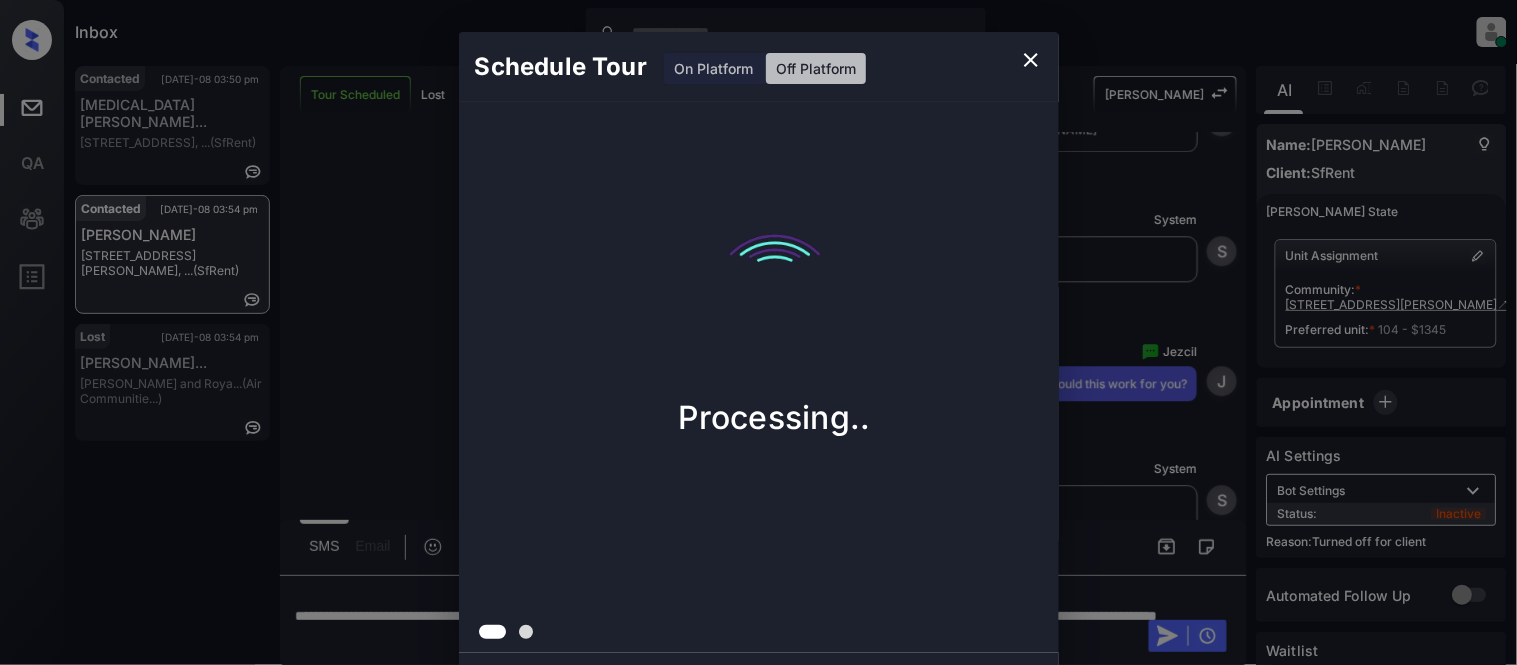 click on "Schedule Tour On Platform Off Platform Processing.." at bounding box center (758, 350) 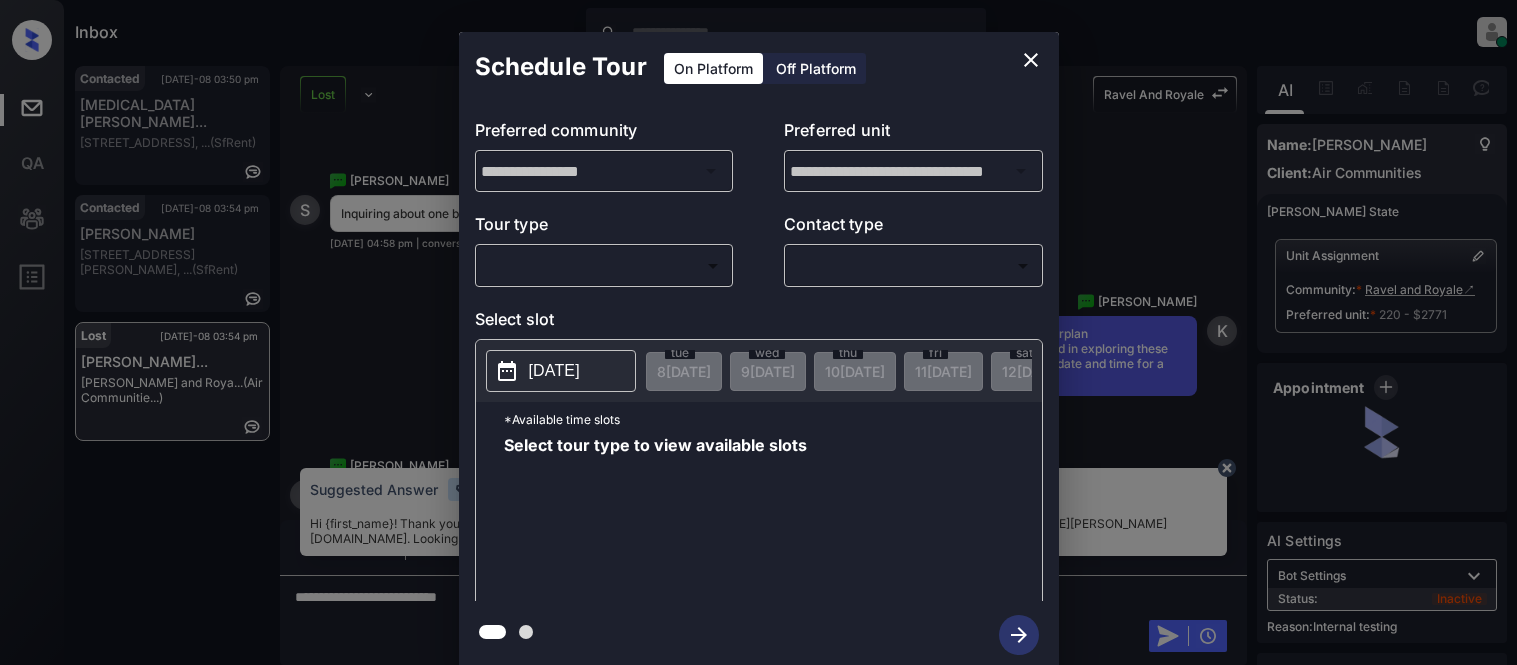 scroll, scrollTop: 0, scrollLeft: 0, axis: both 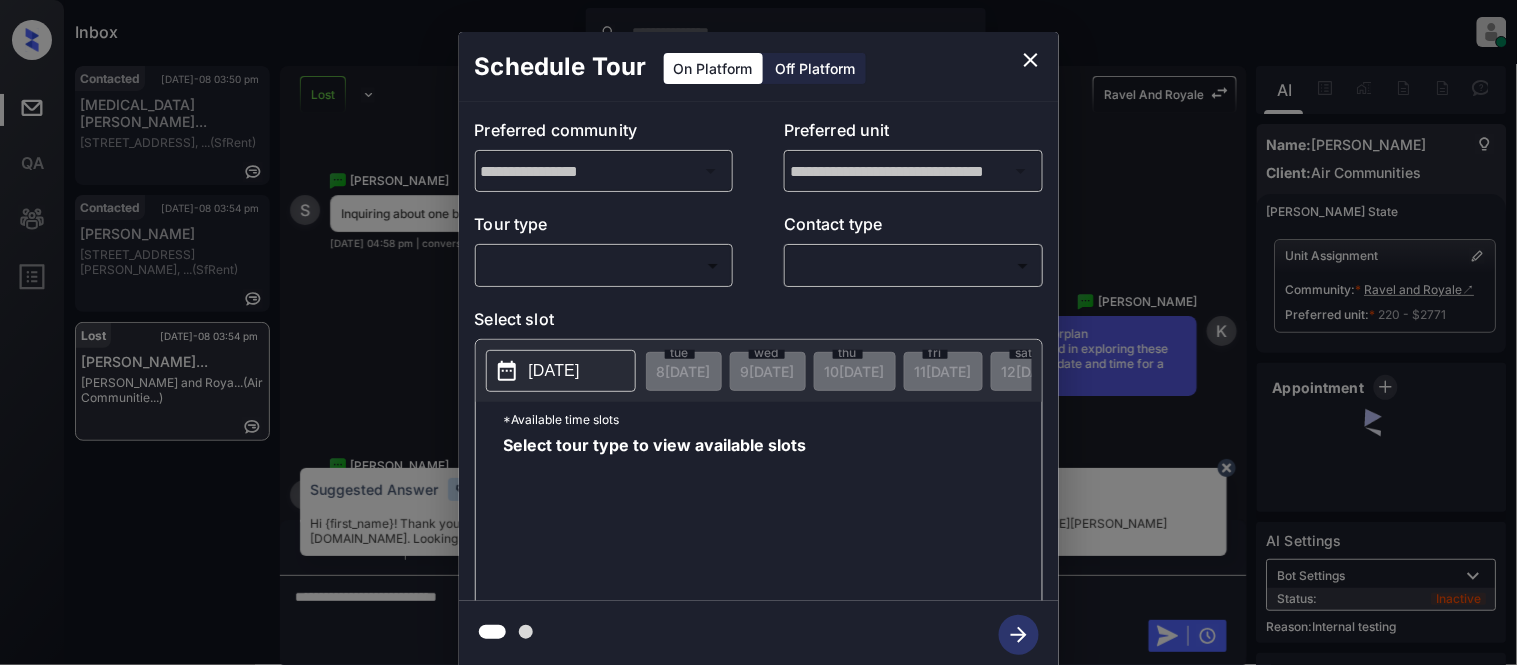 click on "Tour type" at bounding box center [604, 228] 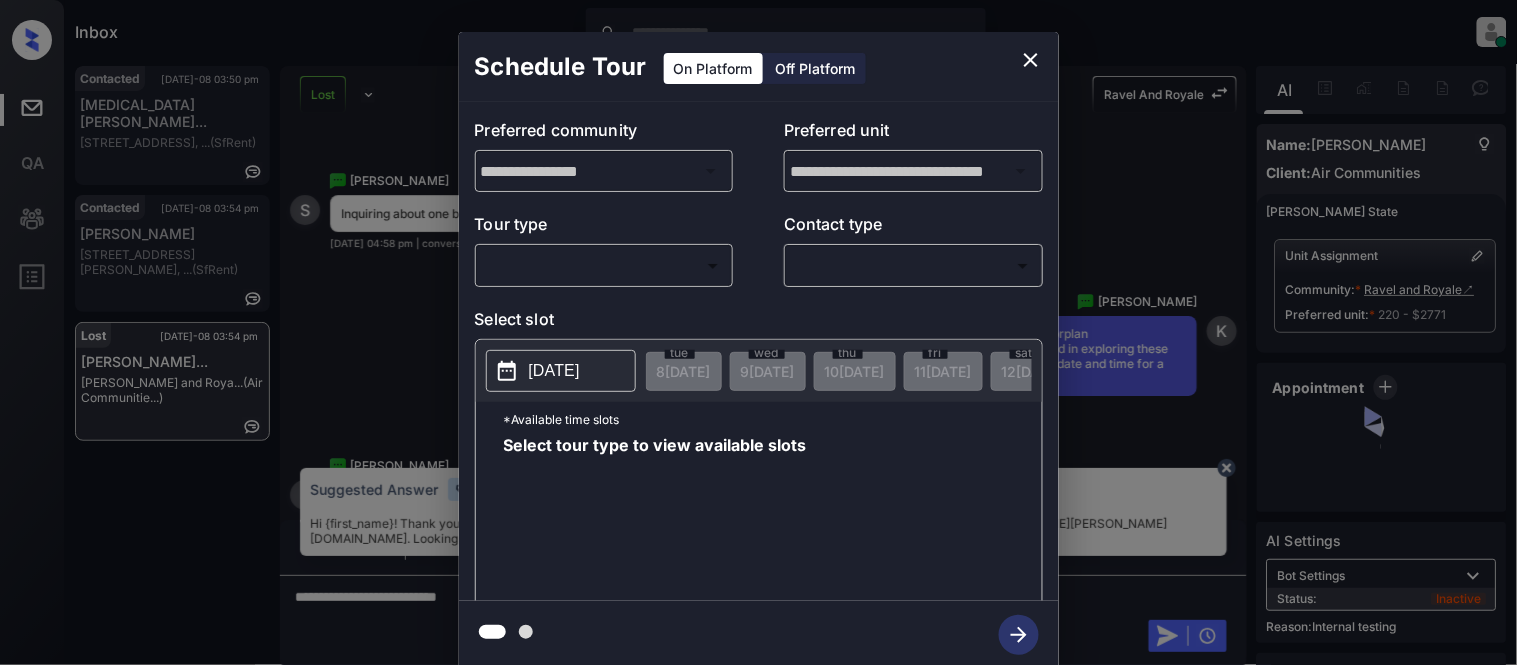 scroll, scrollTop: 12992, scrollLeft: 0, axis: vertical 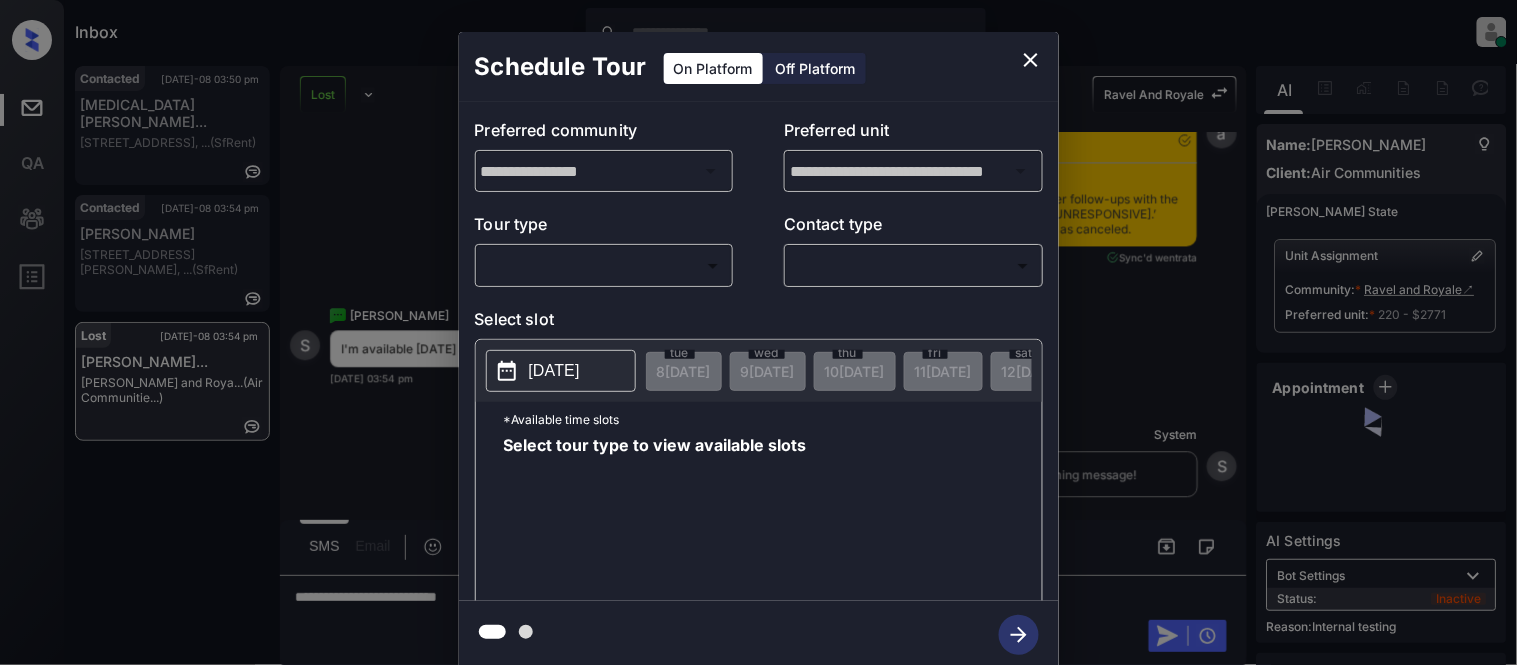click on "Inbox Kristina Cataag Online Set yourself   offline Set yourself   on break Profile Switch to  light  mode Sign out Contacted Jul-08 03:50 pm   Yasmin Arjoman... 1739 Pine St, ...  (SfRent) Contacted Jul-08 03:54 pm   Abelardo Leal 424 Jones St, ...  (SfRent) Lost Jul-08 03:54 pm   Samantha Herre... Ravel and Roya...  (Air Communitie...) Lost Lead Sentiment: Angry Upon sliding the acknowledgement:  Lead will move to lost stage. * ​ SMS and call option will be set to opt out. AFM will be turned off for the lead. Ravel And Royale New Message Samantha Herrera Inquiring about one bed room MPDU units  May 21, 2025 04:58 pm   | conversational S New Message Kelsey Our 1 bedroom, 1 bathroom units, available under the floorplan Royale 1A10, start at $2595. If you're interested in exploring these options further, could you please provide your preferred date and time for a tour? May 21, 2025 04:58 pm   | conversational K New Message Samantha Herrera Leasing agent May 21, 2025 04:58 pm   | conversational S New Message" at bounding box center (758, 332) 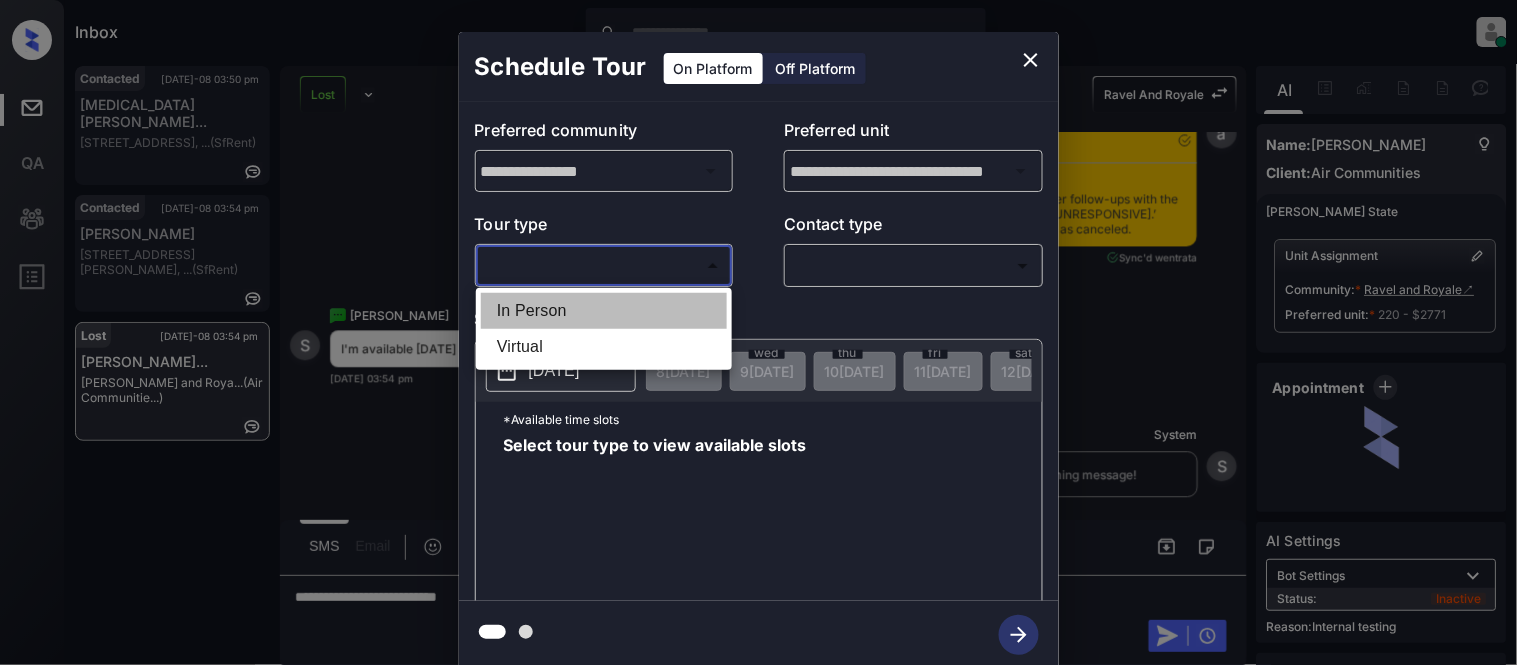 click on "In Person" at bounding box center [604, 311] 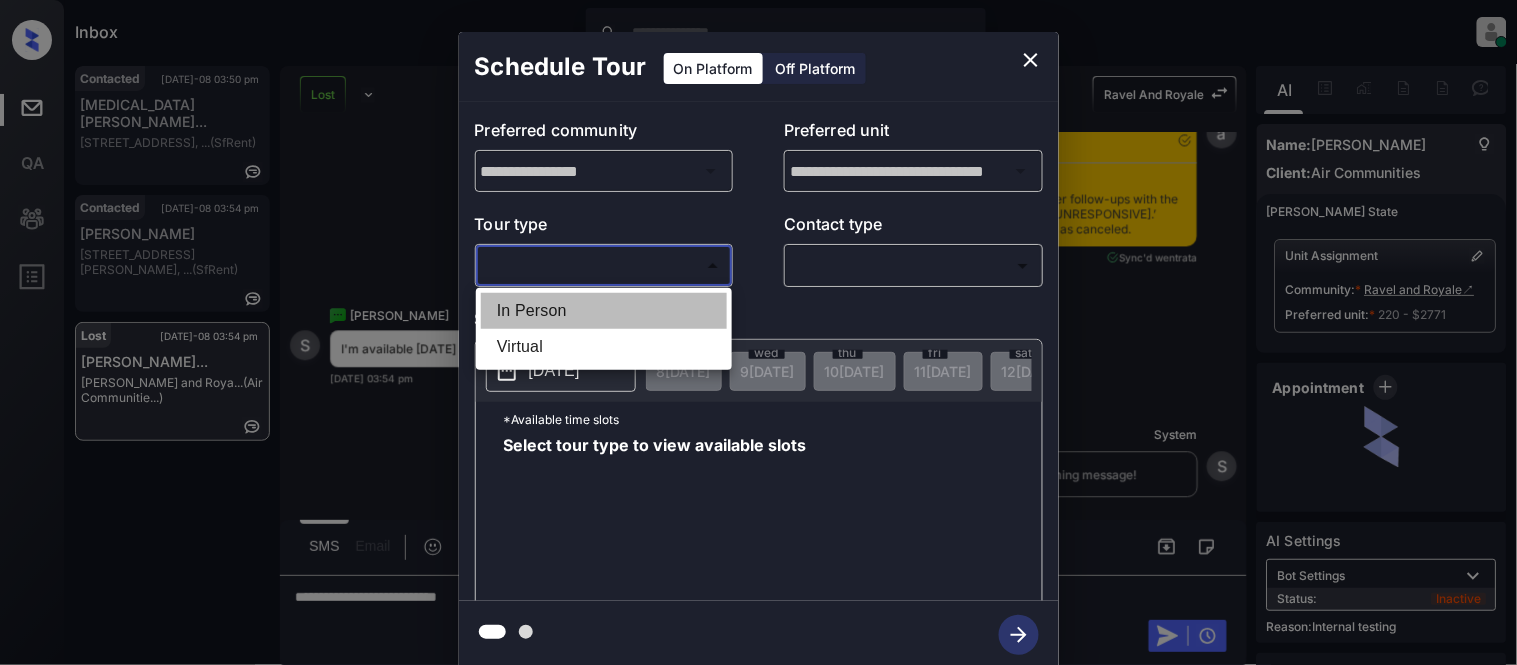 type on "********" 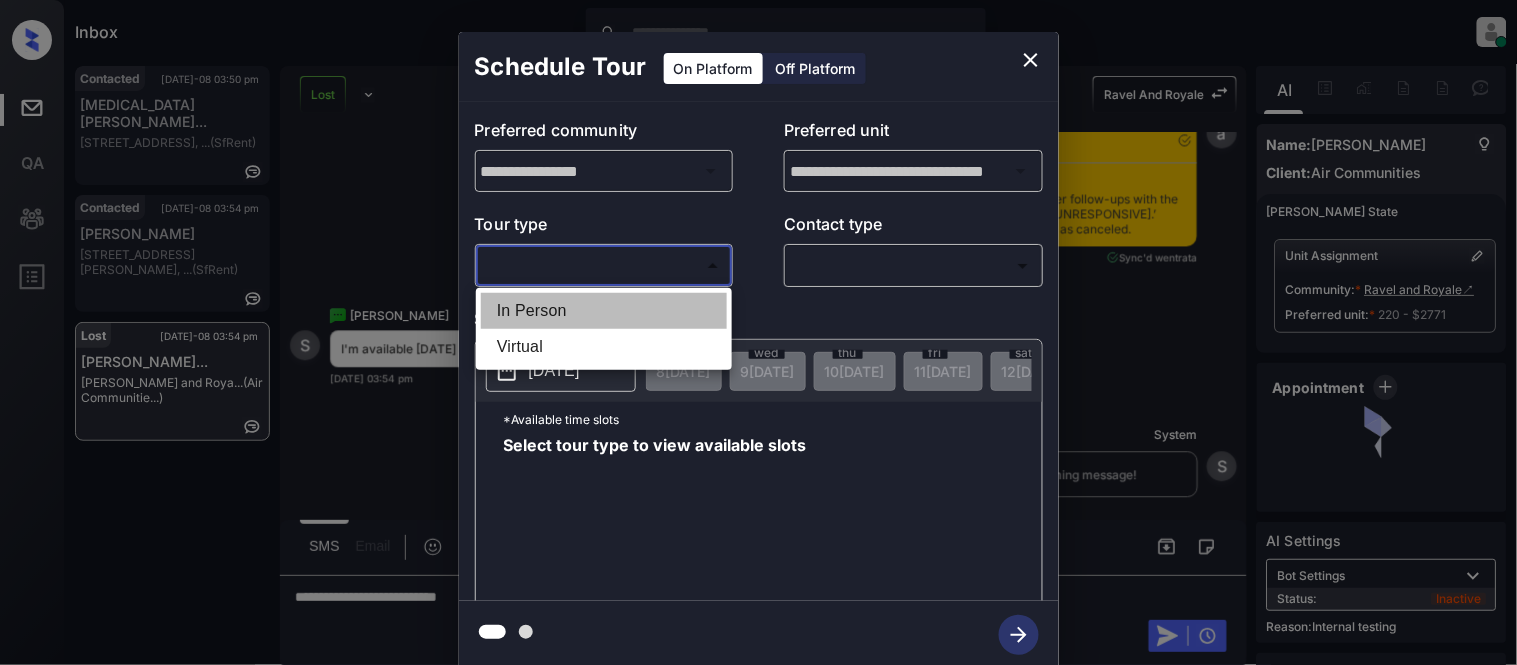 click at bounding box center (758, 332) 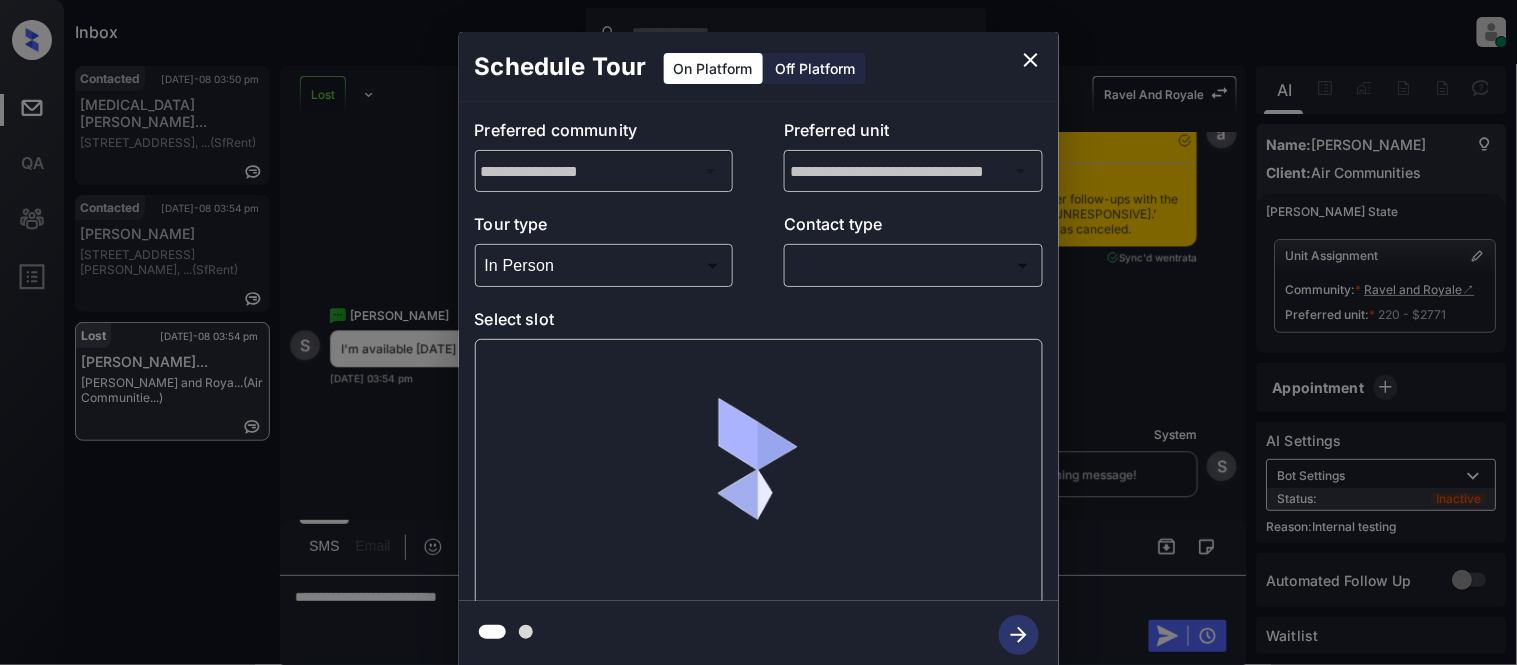 click on "Inbox Kristina Cataag Online Set yourself   offline Set yourself   on break Profile Switch to  light  mode Sign out Contacted Jul-08 03:50 pm   Yasmin Arjoman... 1739 Pine St, ...  (SfRent) Contacted Jul-08 03:54 pm   Abelardo Leal 424 Jones St, ...  (SfRent) Lost Jul-08 03:54 pm   Samantha Herre... Ravel and Roya...  (Air Communitie...) Lost Lead Sentiment: Angry Upon sliding the acknowledgement:  Lead will move to lost stage. * ​ SMS and call option will be set to opt out. AFM will be turned off for the lead. Ravel And Royale New Message Samantha Herrera Inquiring about one bed room MPDU units  May 21, 2025 04:58 pm   | conversational S New Message Kelsey Our 1 bedroom, 1 bathroom units, available under the floorplan Royale 1A10, start at $2595. If you're interested in exploring these options further, could you please provide your preferred date and time for a tour? May 21, 2025 04:58 pm   | conversational K New Message Samantha Herrera Leasing agent May 21, 2025 04:58 pm   | conversational S New Message" at bounding box center [758, 332] 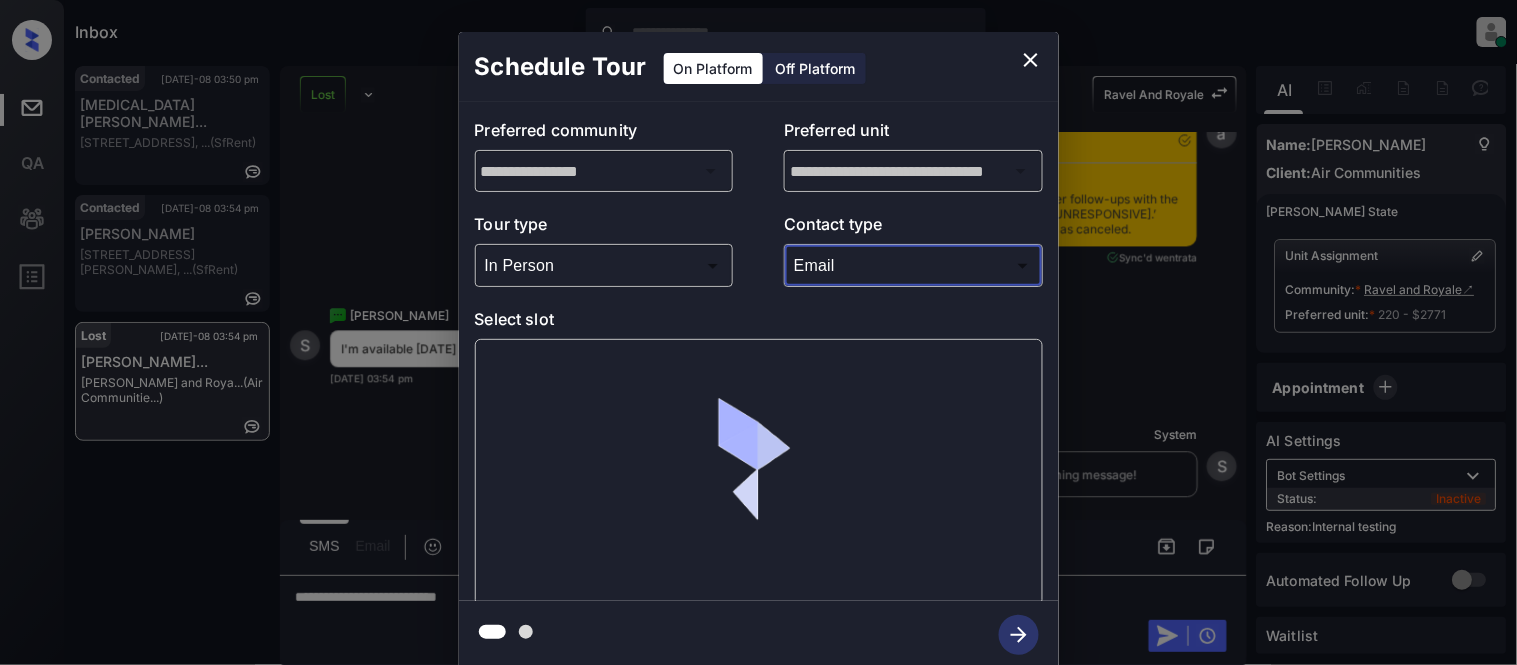 type on "*****" 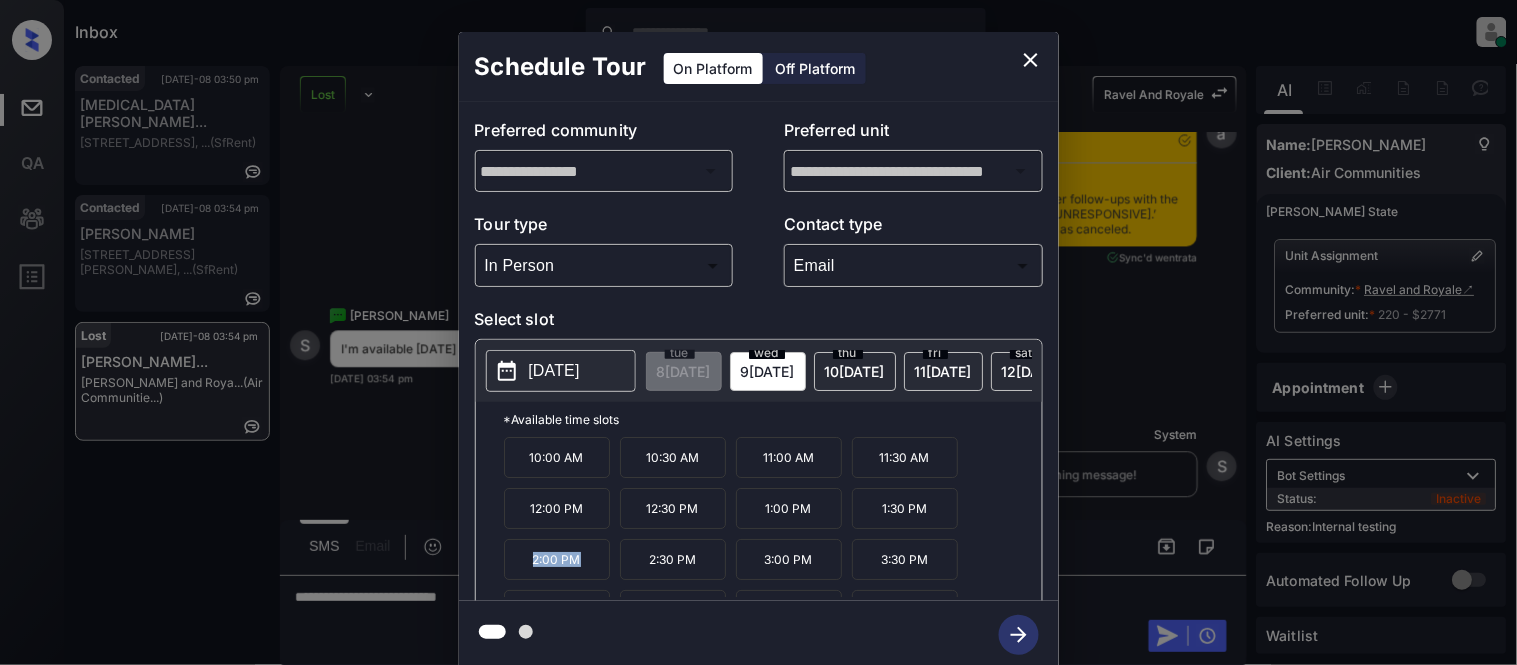 drag, startPoint x: 515, startPoint y: 575, endPoint x: 597, endPoint y: 580, distance: 82.1523 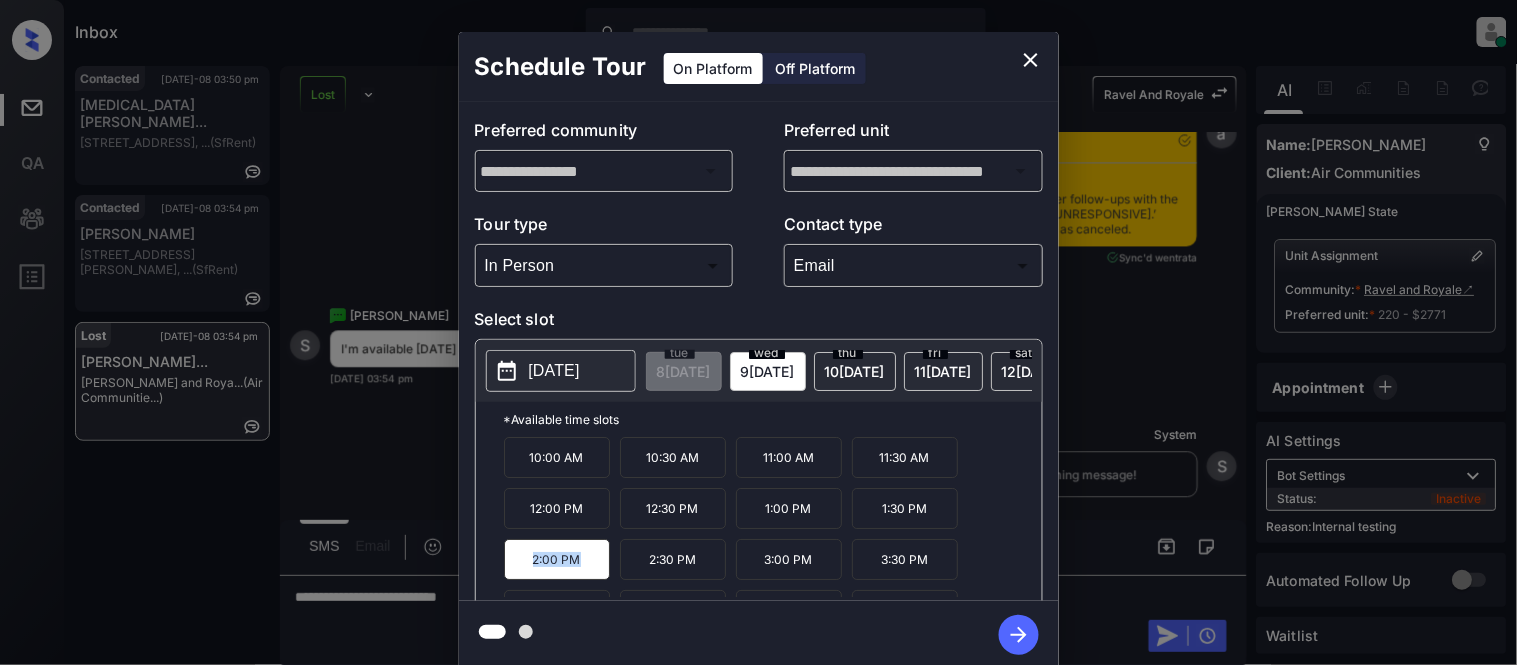 copy on "2:00 PM" 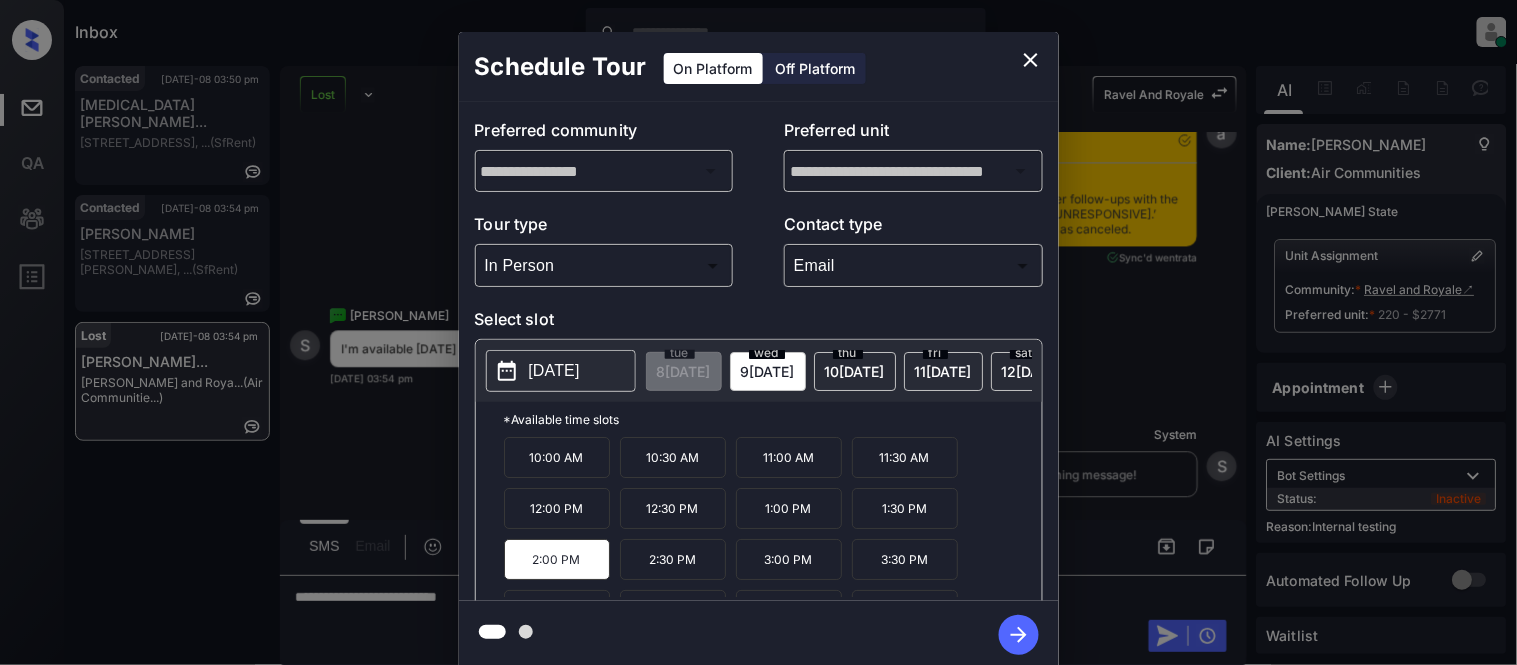 click on "**********" at bounding box center [758, 350] 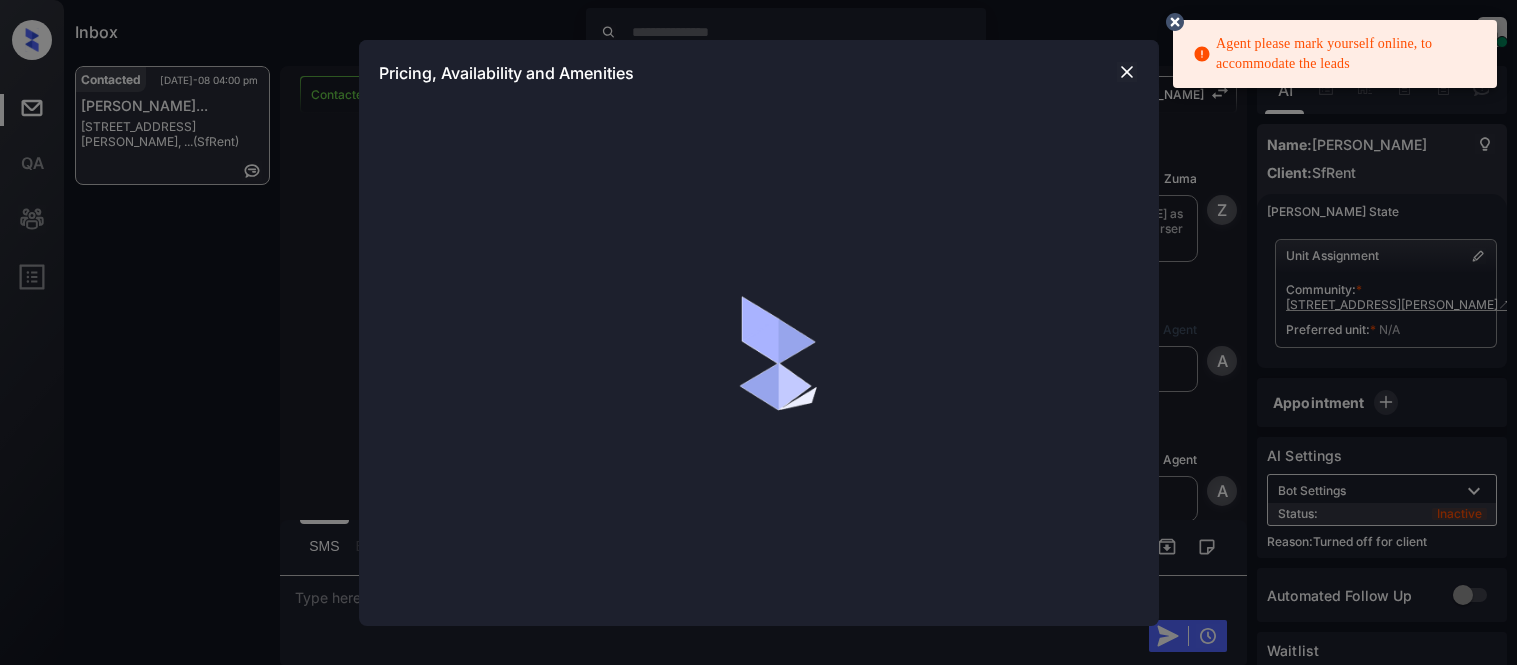 scroll, scrollTop: 0, scrollLeft: 0, axis: both 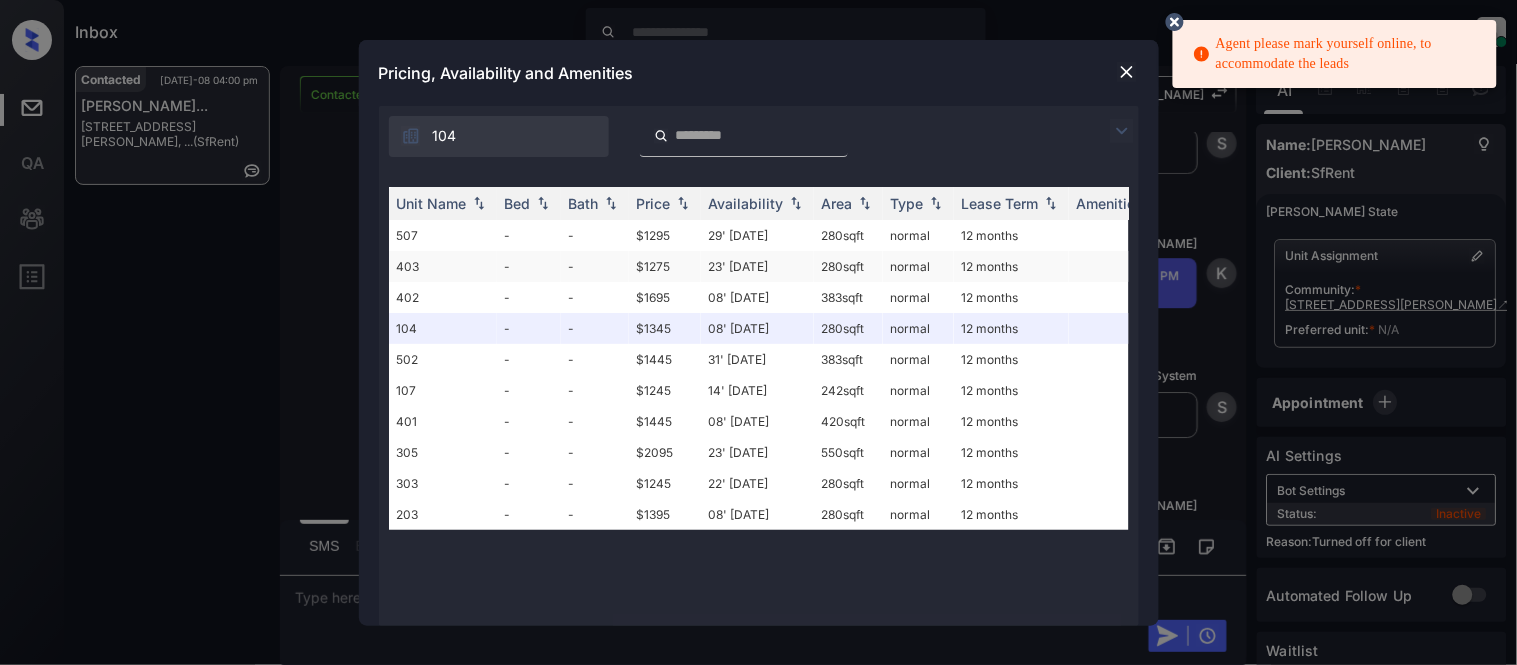 click on "23' [DATE]" at bounding box center [757, 266] 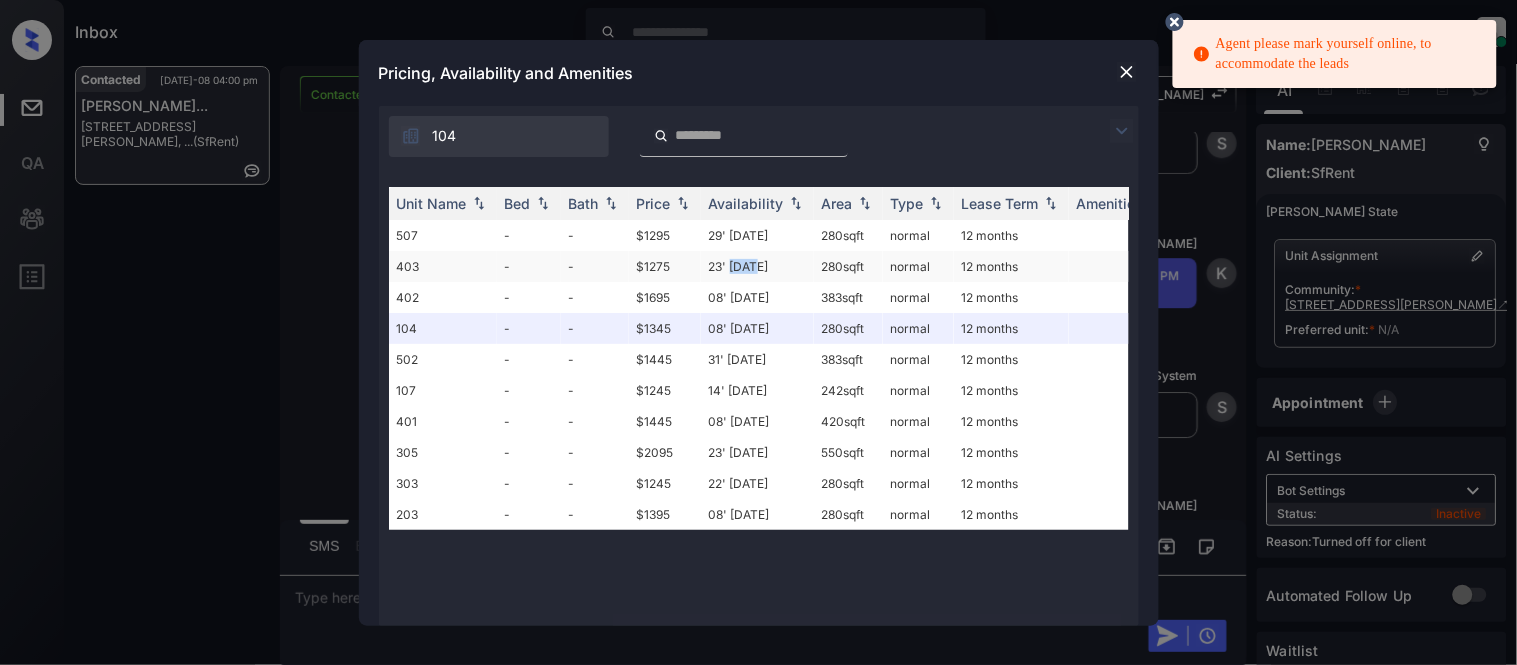 click on "23' [DATE]" at bounding box center (757, 266) 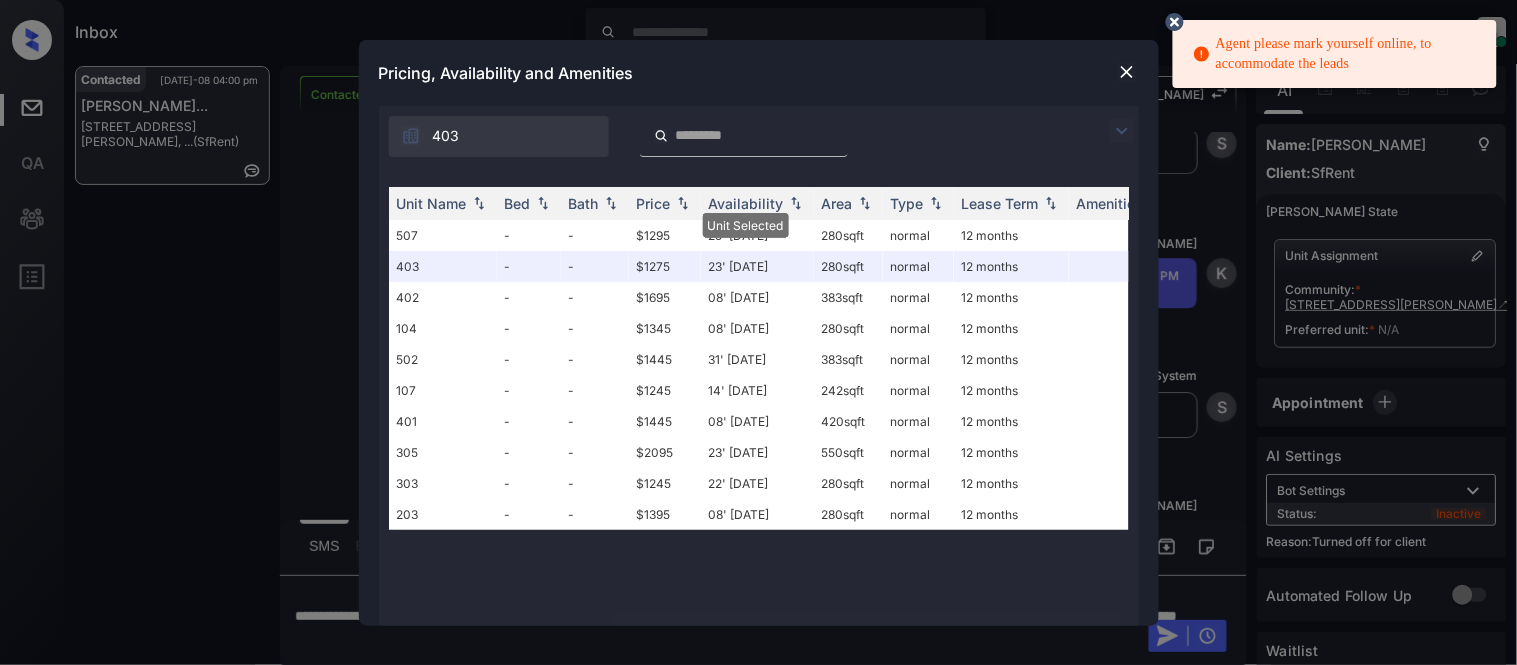 click 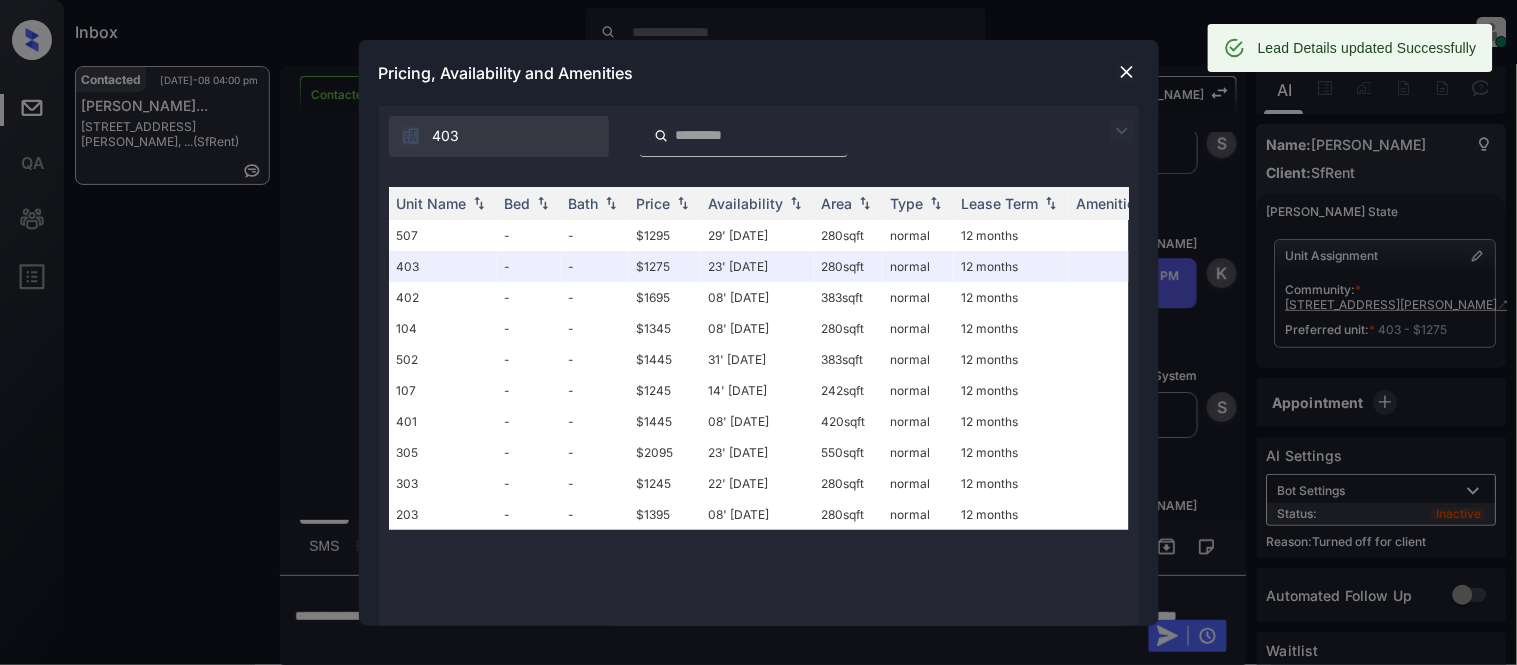 click at bounding box center (1127, 72) 